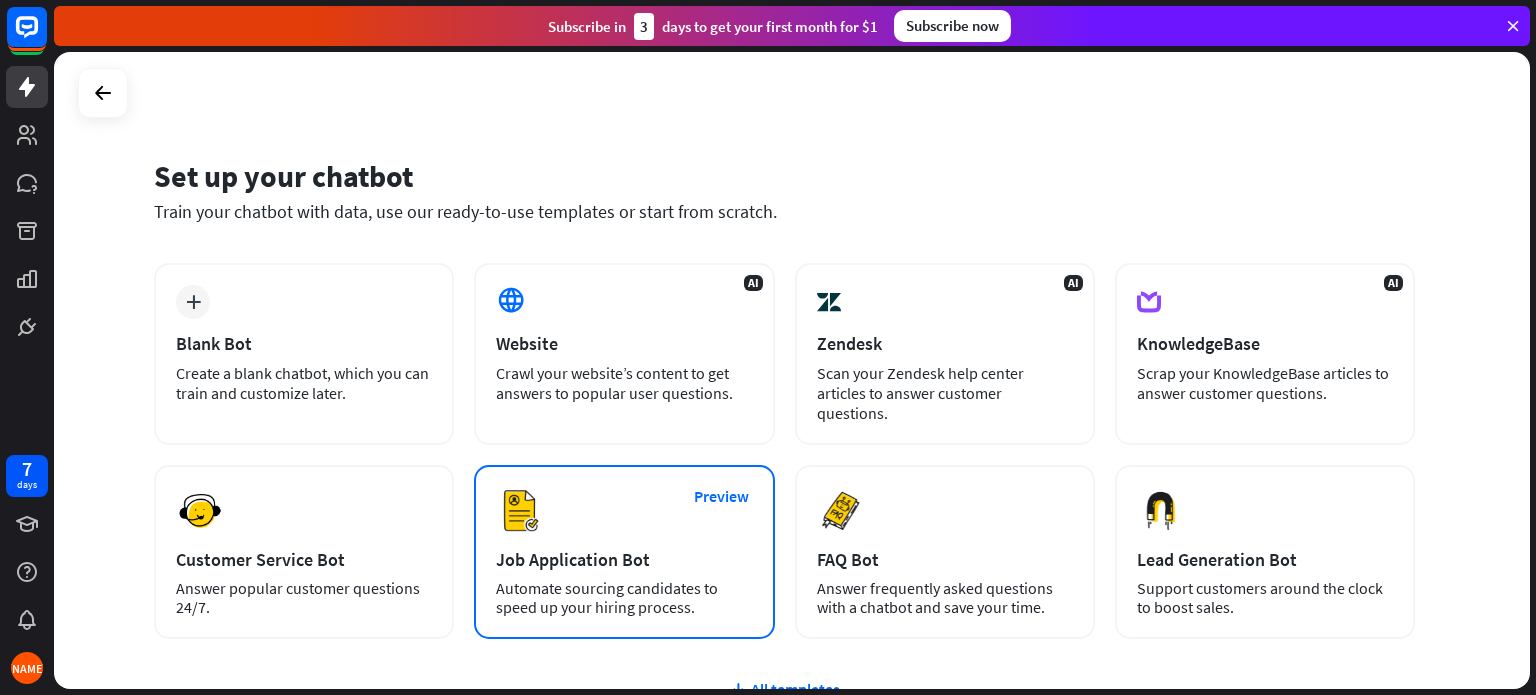 scroll, scrollTop: 0, scrollLeft: 0, axis: both 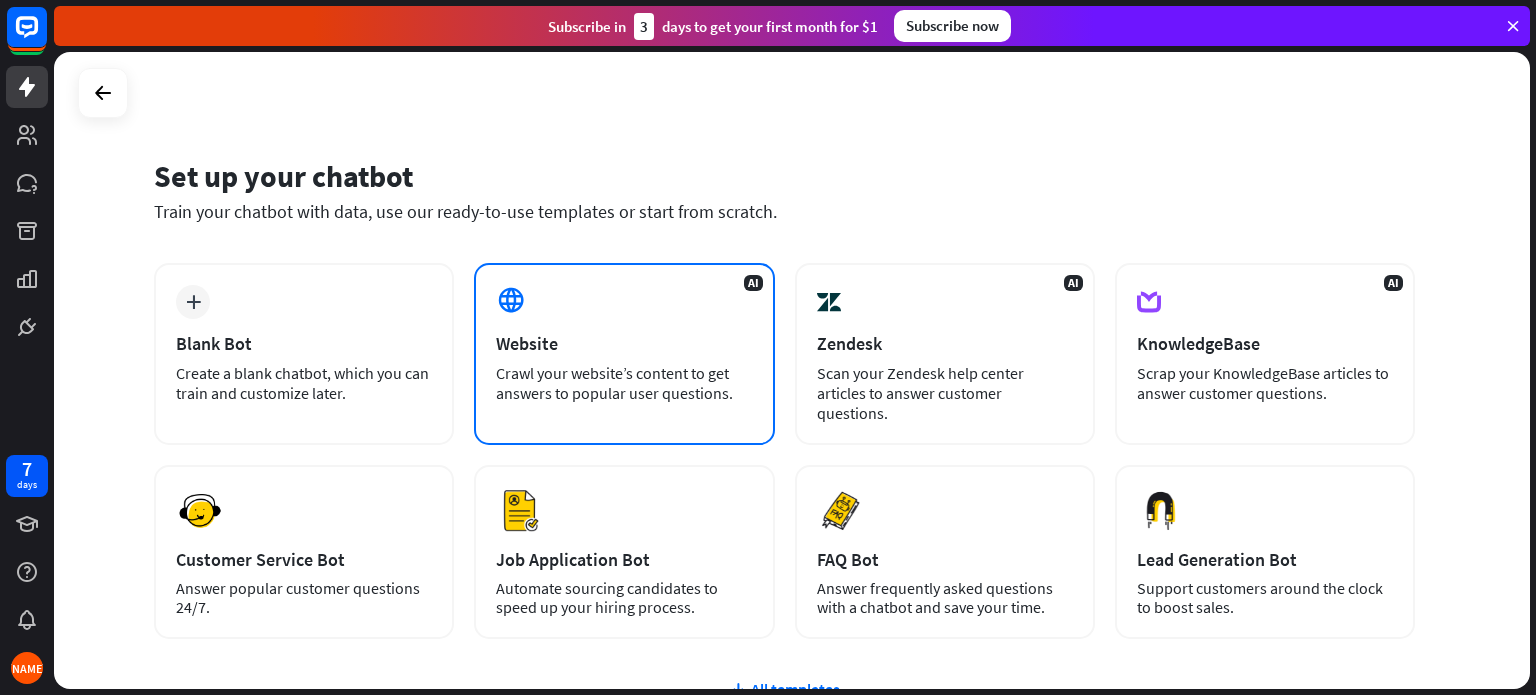 click on "AI     Website
Crawl your website’s content to get answers to
popular user questions." at bounding box center [624, 354] 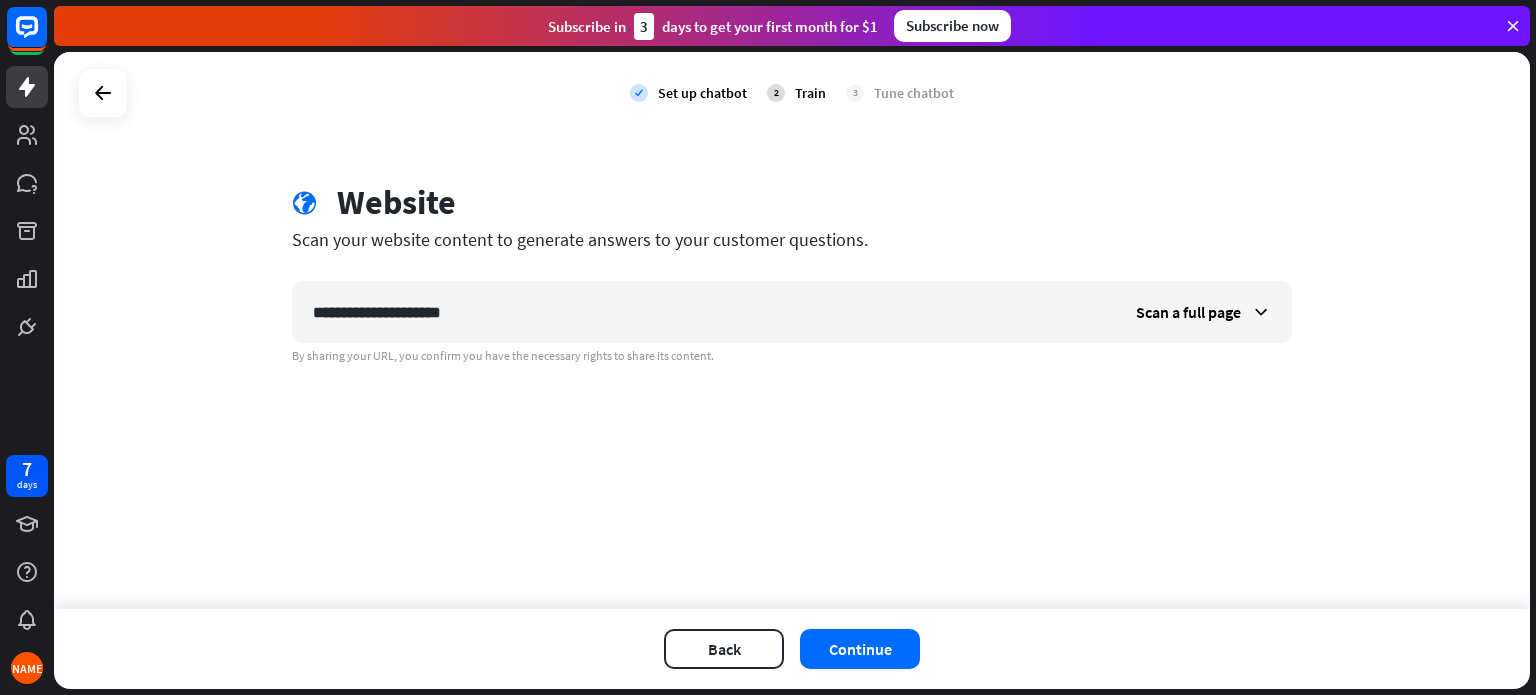 type on "**********" 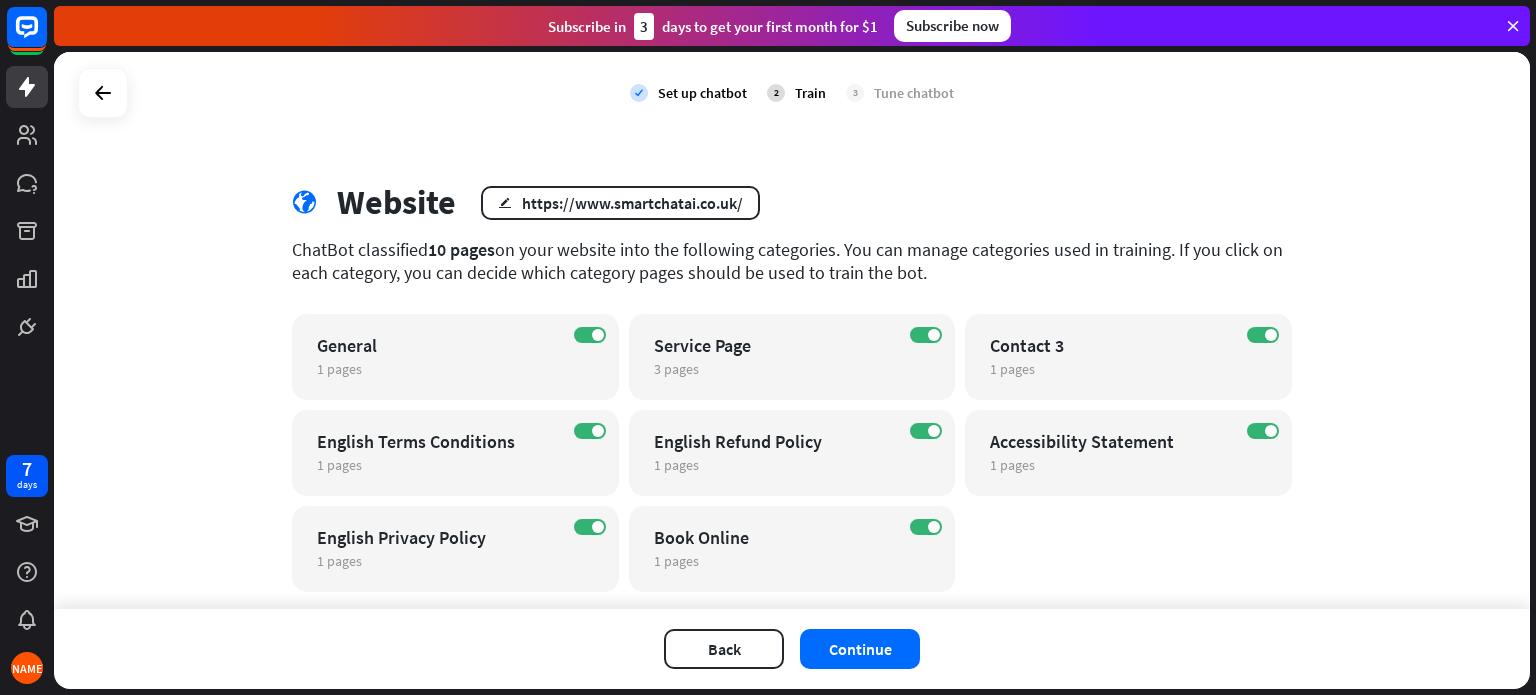 scroll, scrollTop: 46, scrollLeft: 0, axis: vertical 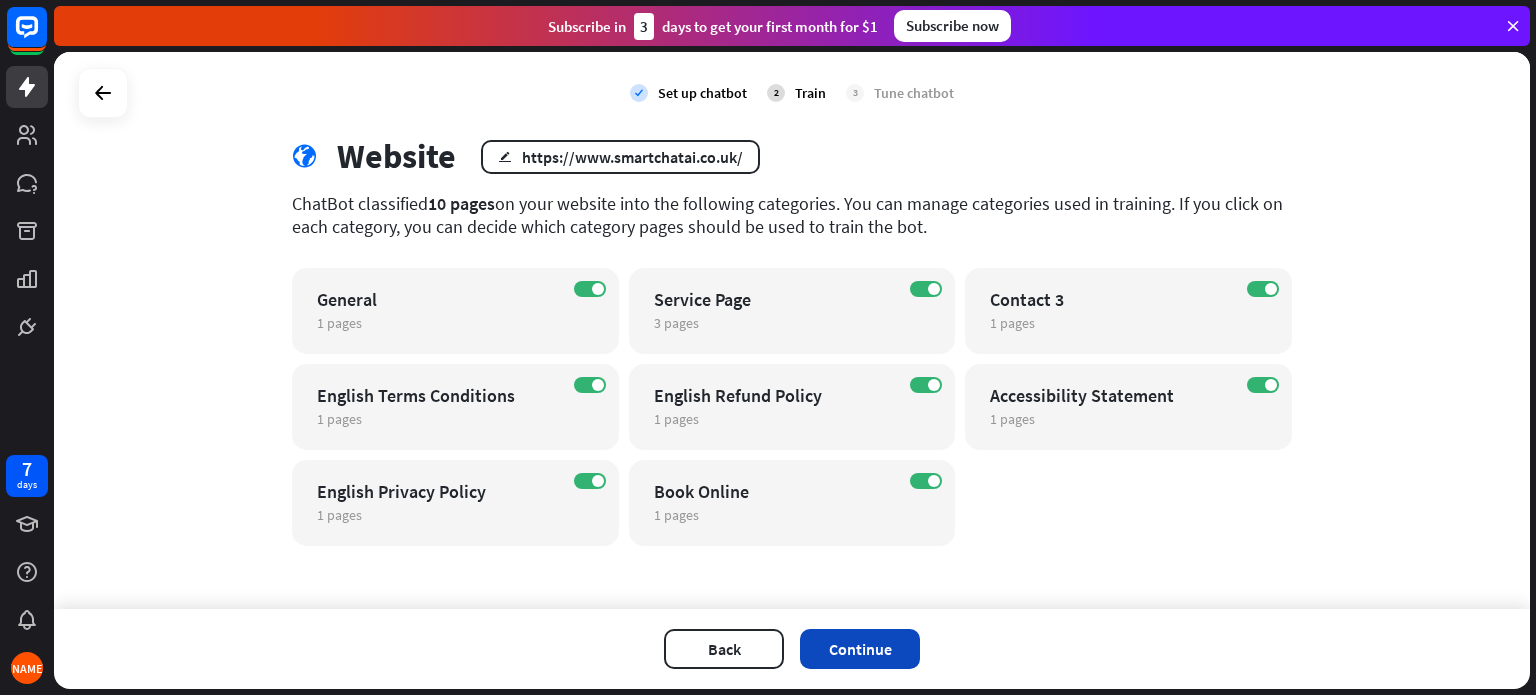 click on "Continue" at bounding box center (860, 649) 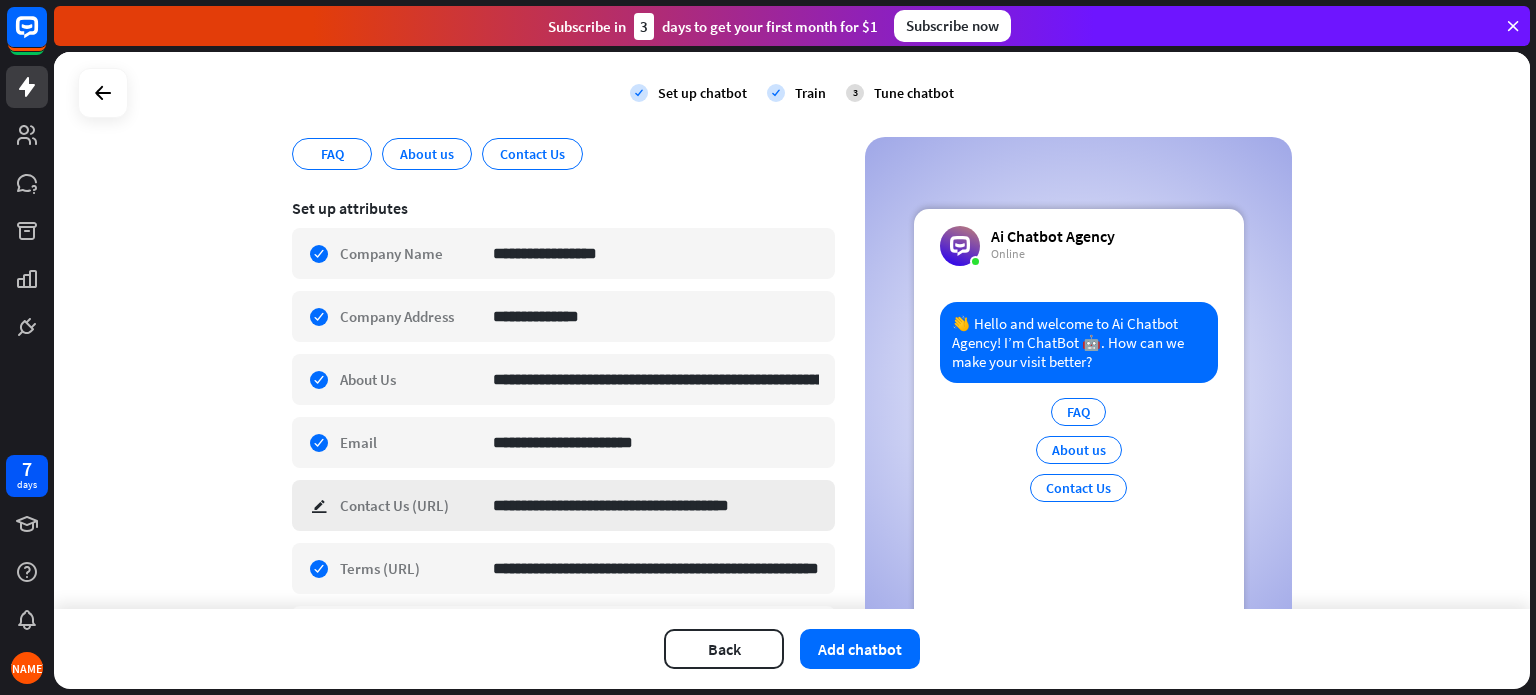 scroll, scrollTop: 266, scrollLeft: 0, axis: vertical 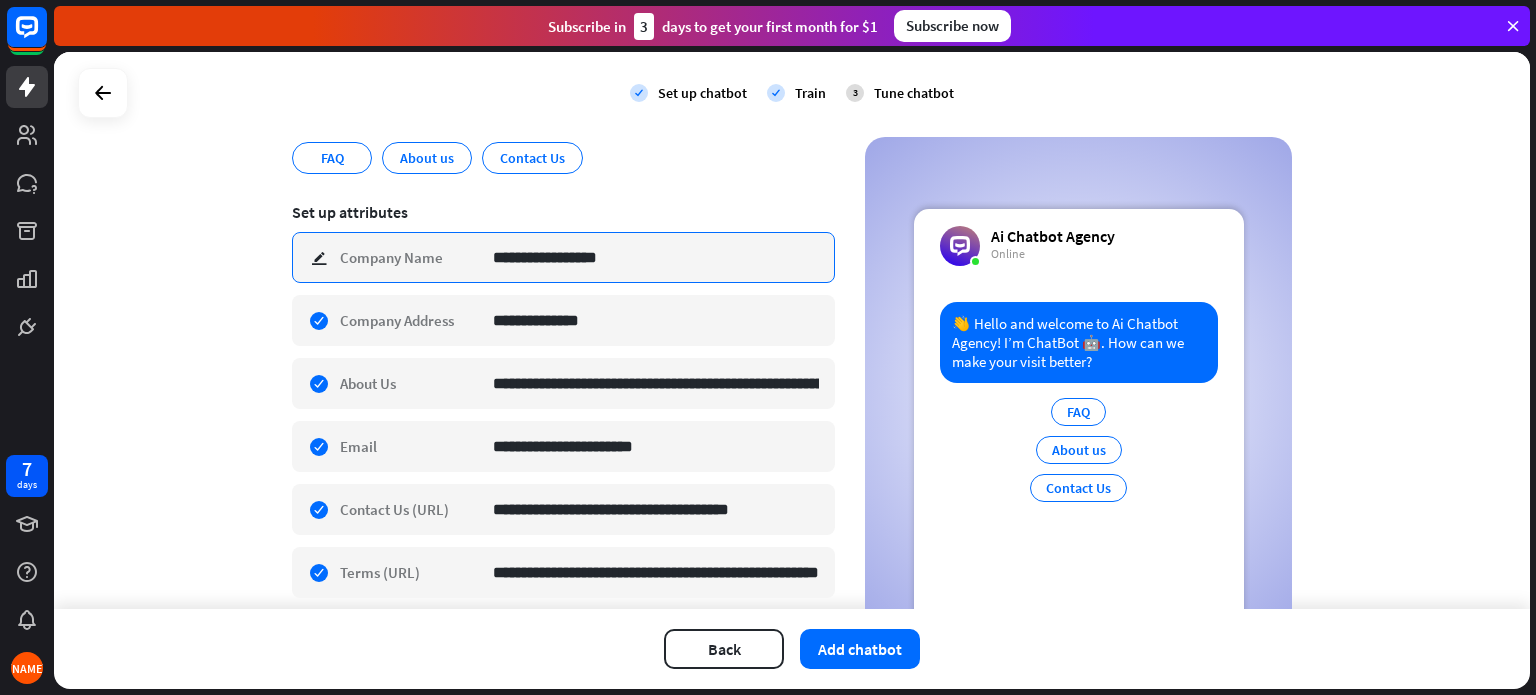 click on "**********" at bounding box center [656, 257] 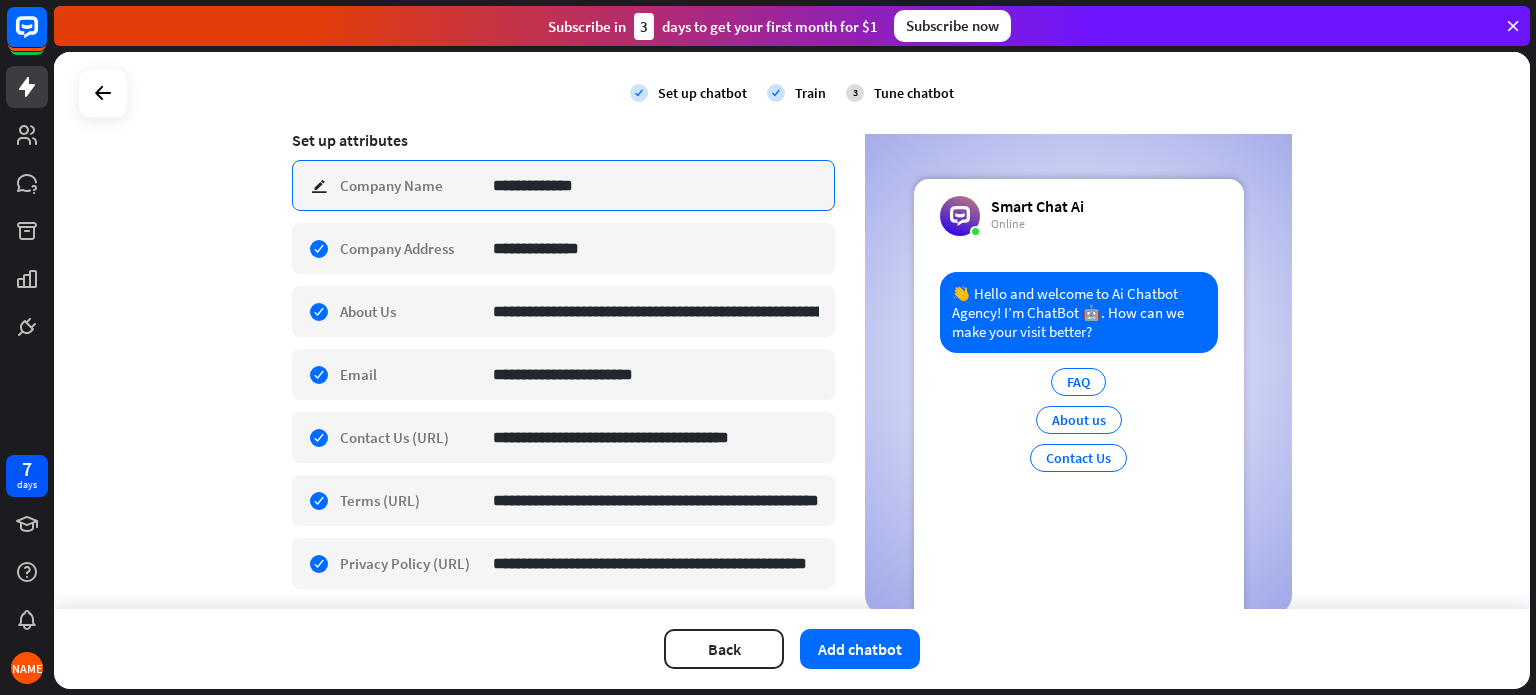 scroll, scrollTop: 400, scrollLeft: 0, axis: vertical 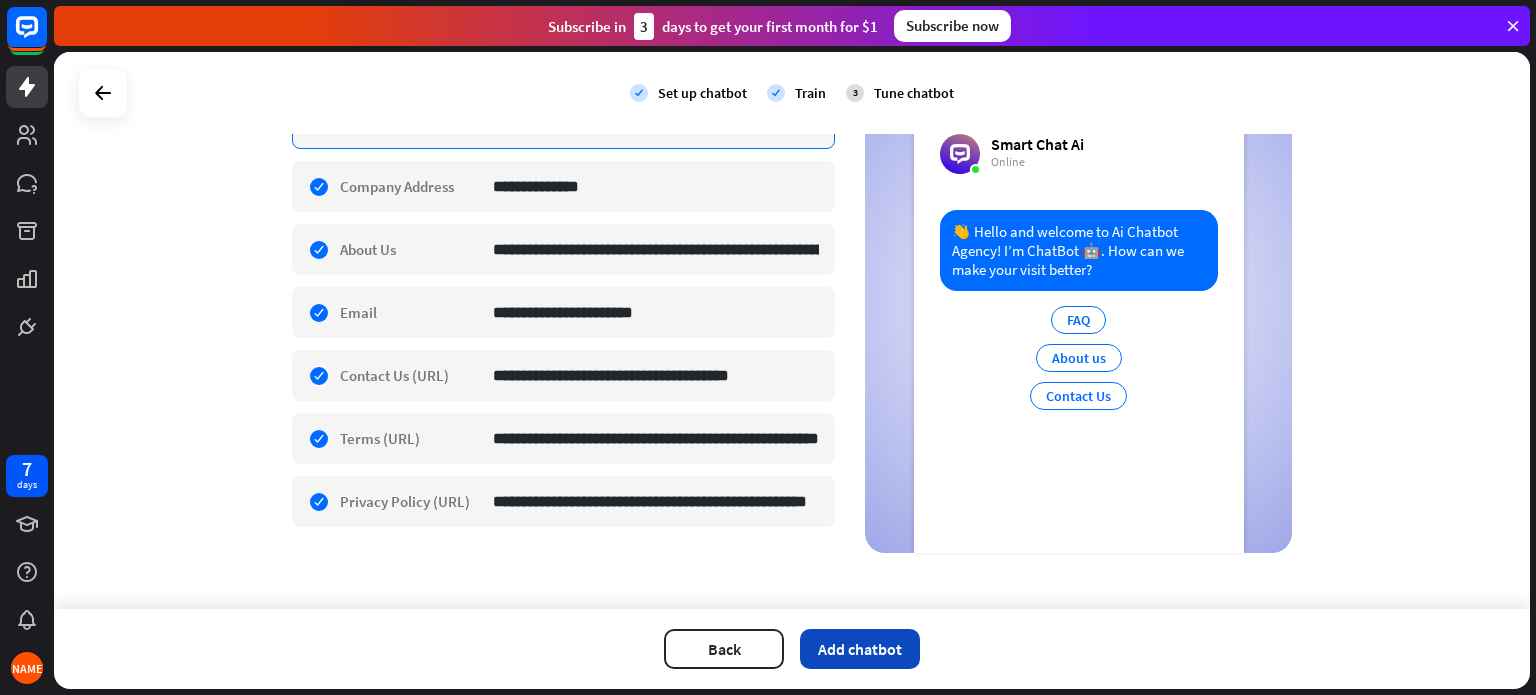 type on "**********" 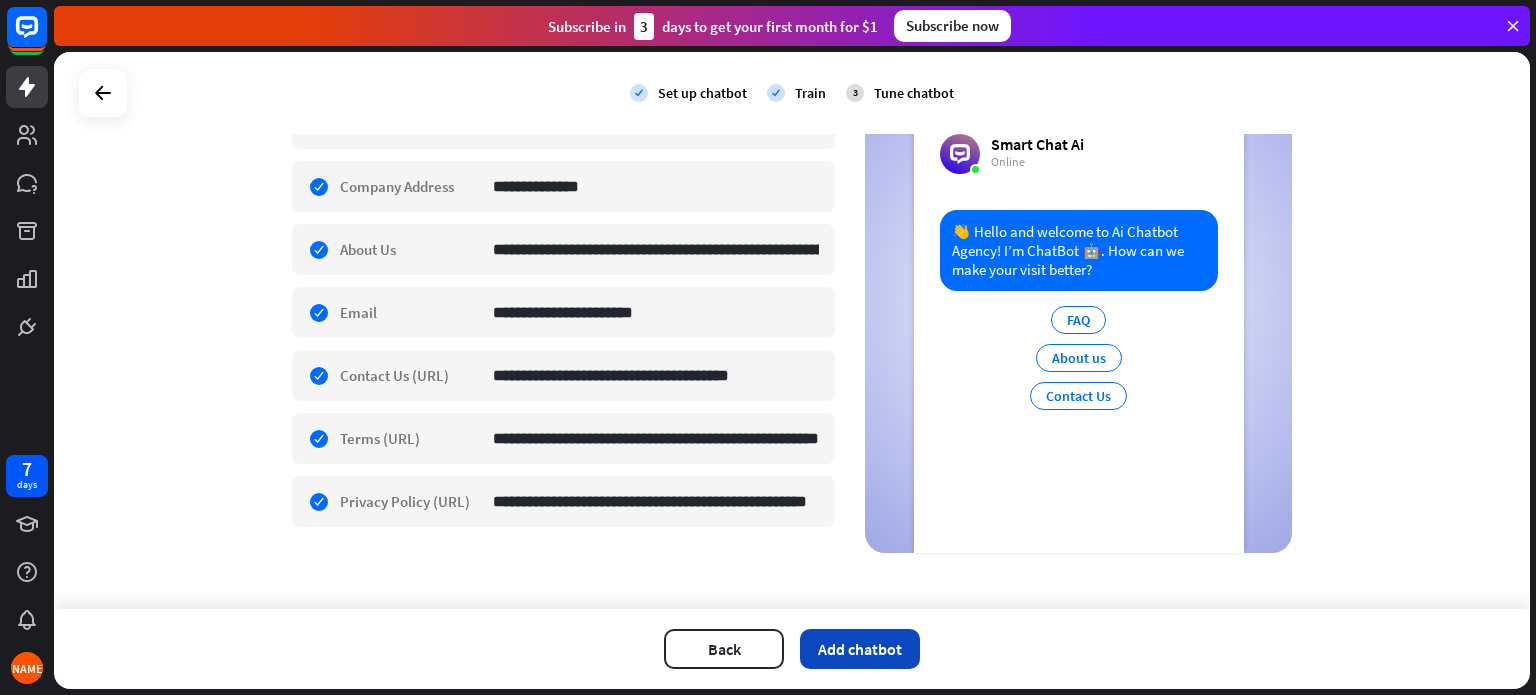 click on "Add chatbot" at bounding box center [860, 649] 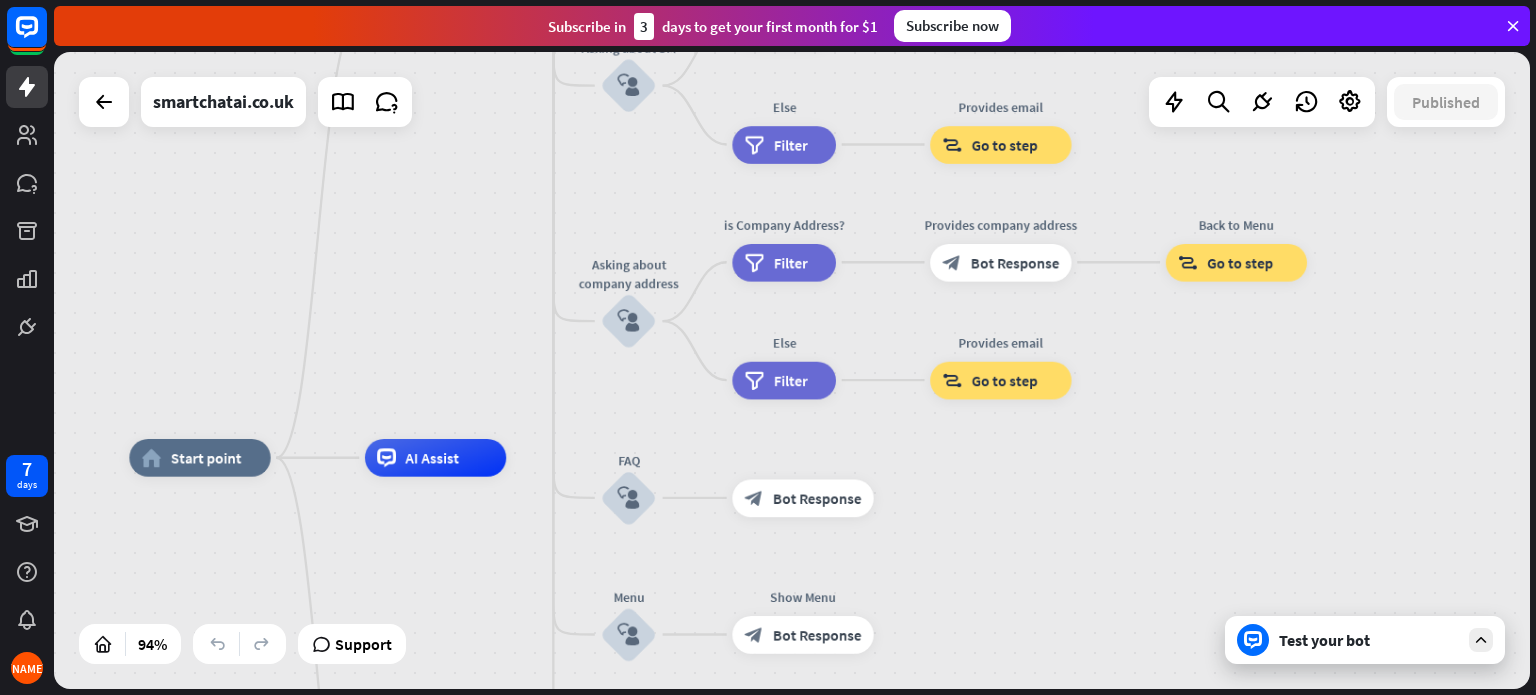 drag, startPoint x: 1356, startPoint y: 375, endPoint x: 1084, endPoint y: 461, distance: 285.2718 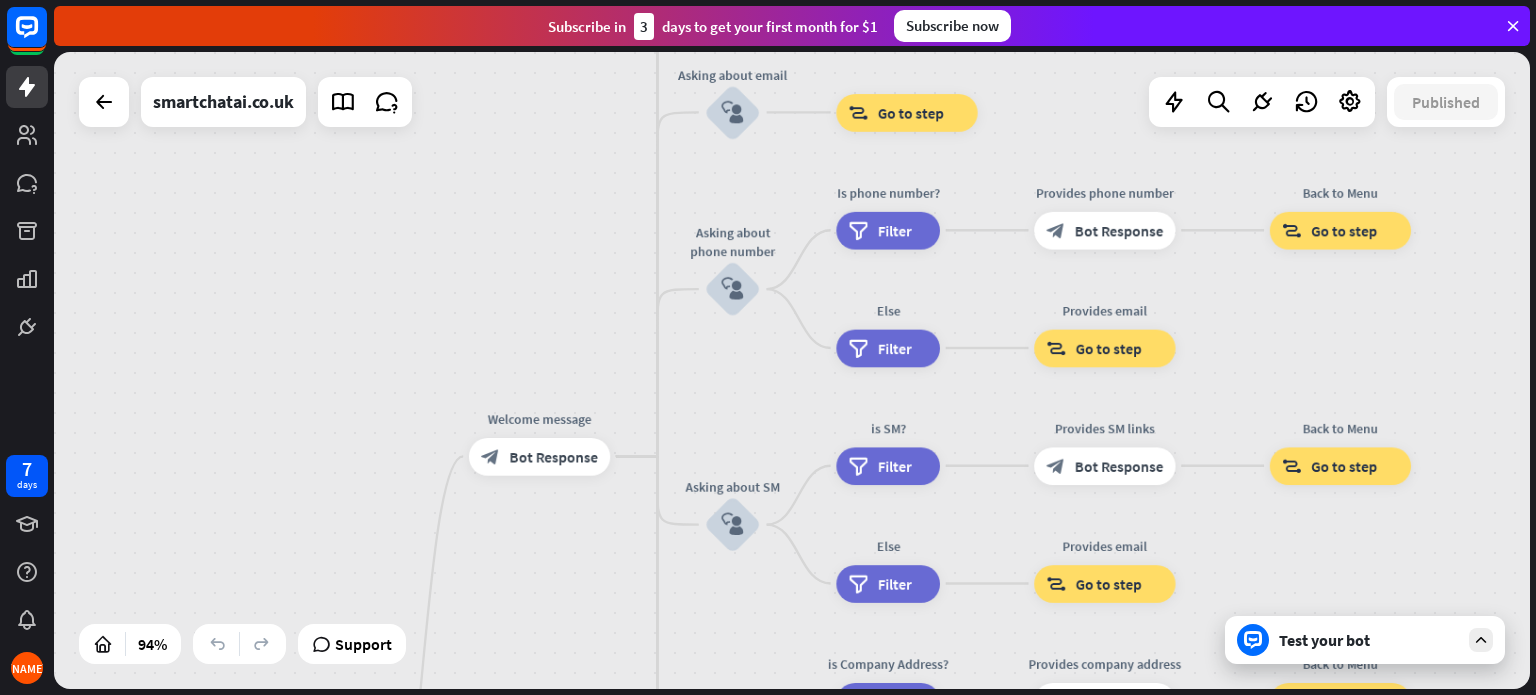 drag, startPoint x: 388, startPoint y: 207, endPoint x: 492, endPoint y: 646, distance: 451.15076 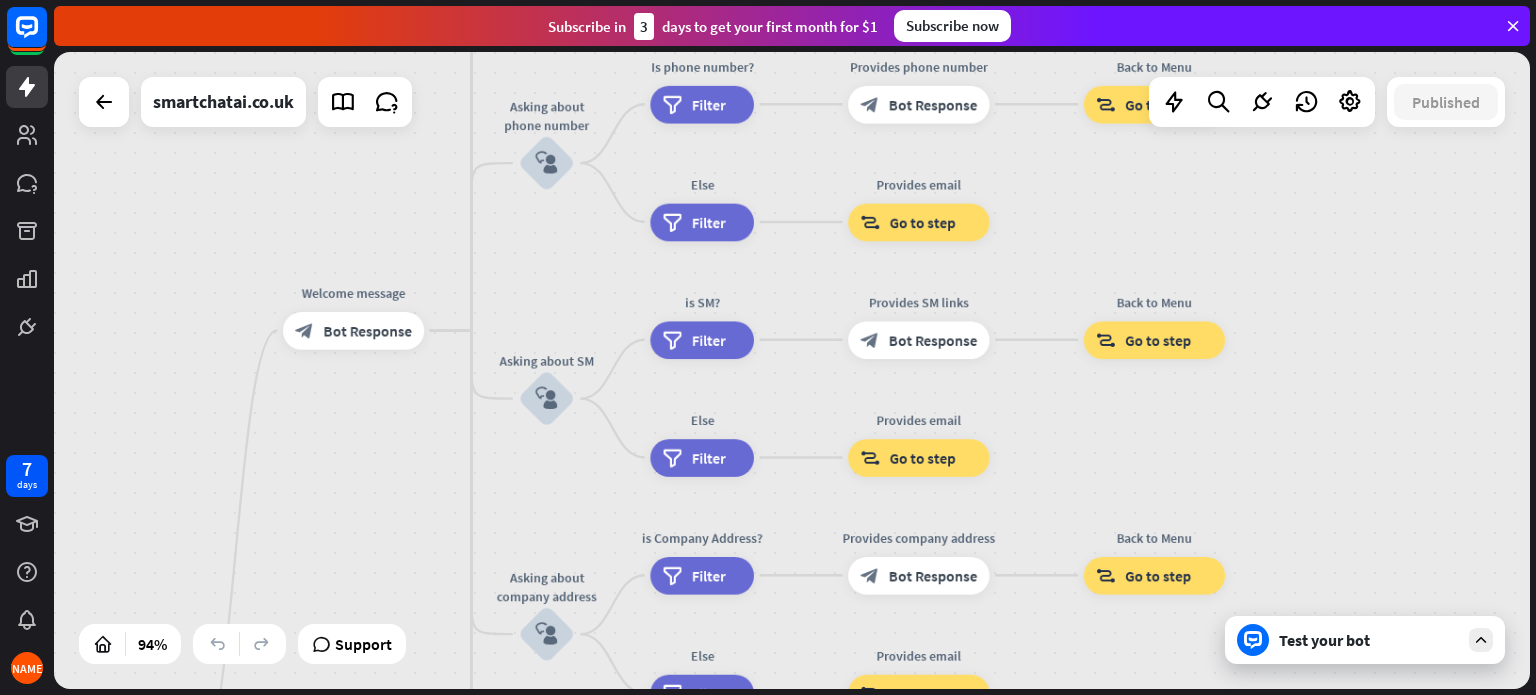 drag, startPoint x: 519, startPoint y: 264, endPoint x: 328, endPoint y: 133, distance: 231.60742 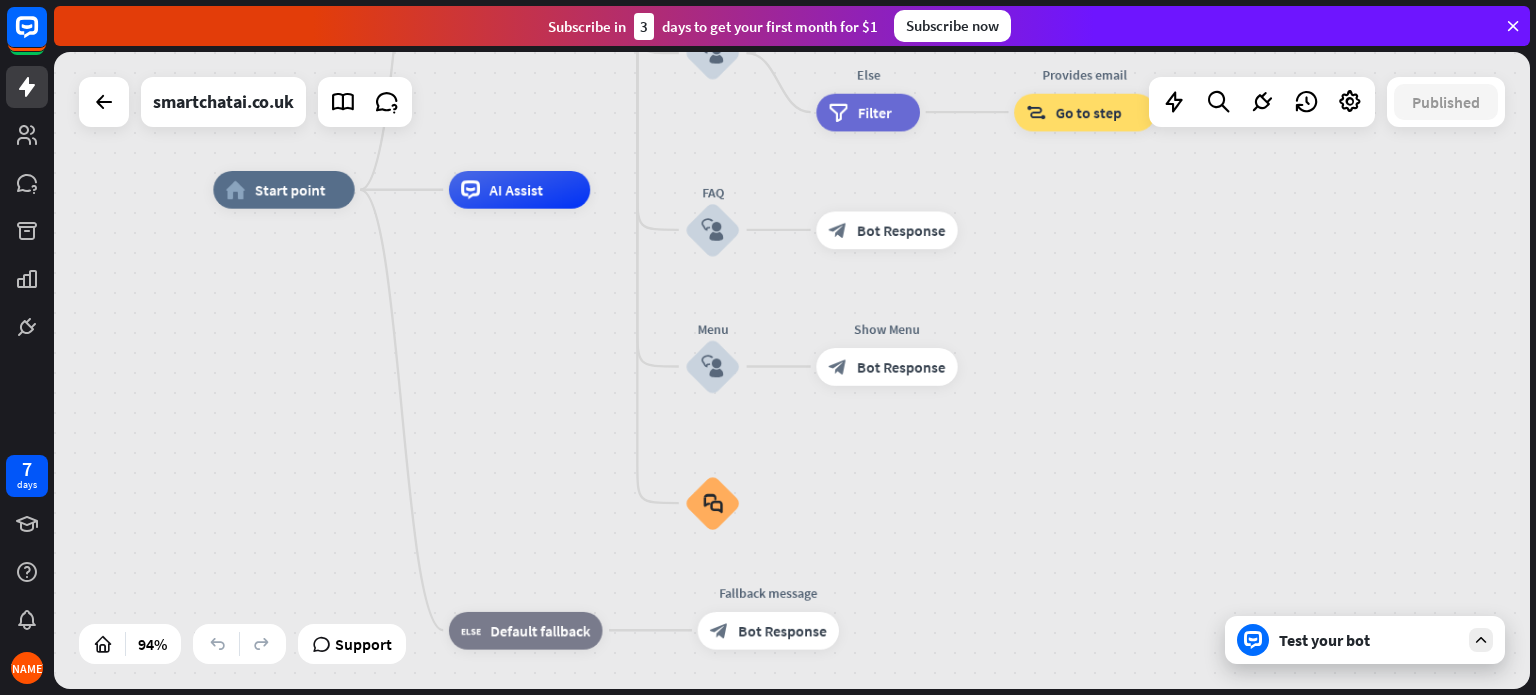 drag, startPoint x: 385, startPoint y: 455, endPoint x: 559, endPoint y: -121, distance: 601.7076 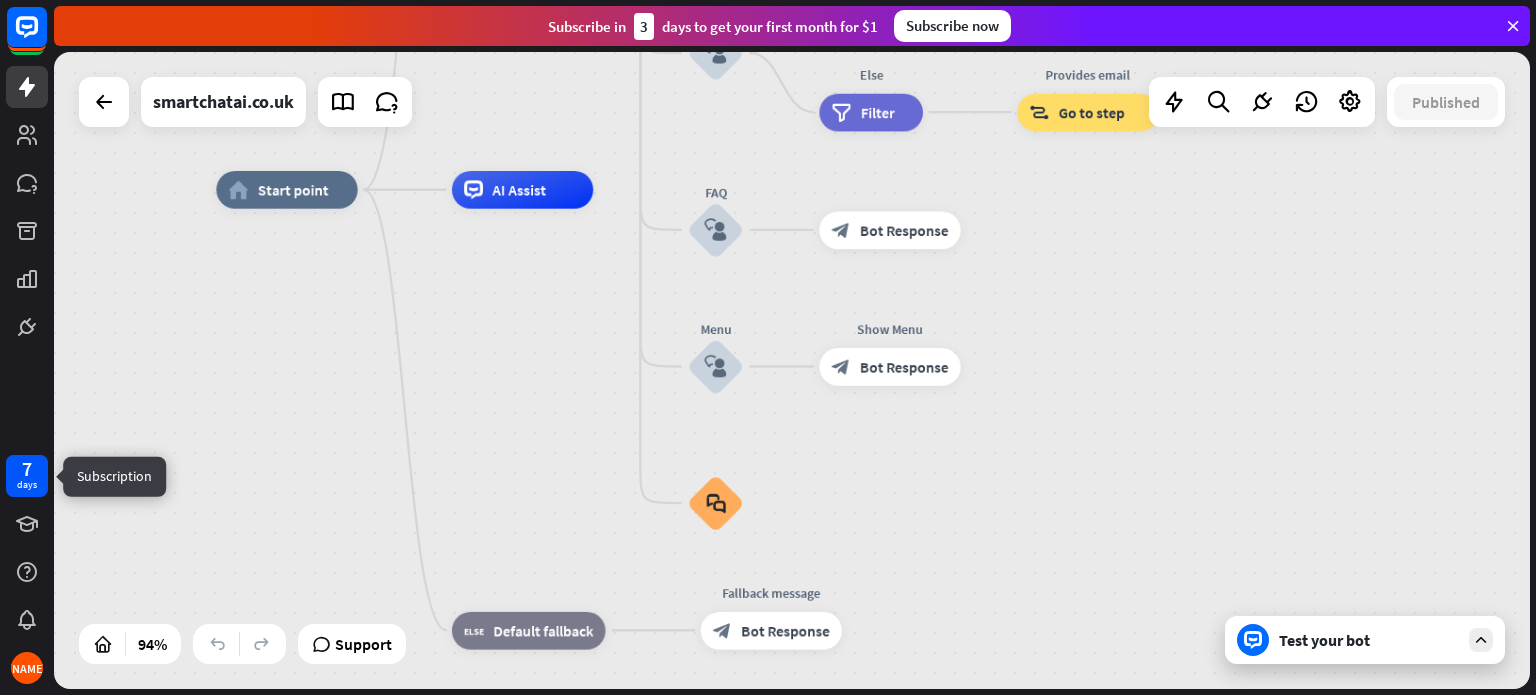 click on "7   days" at bounding box center (27, 476) 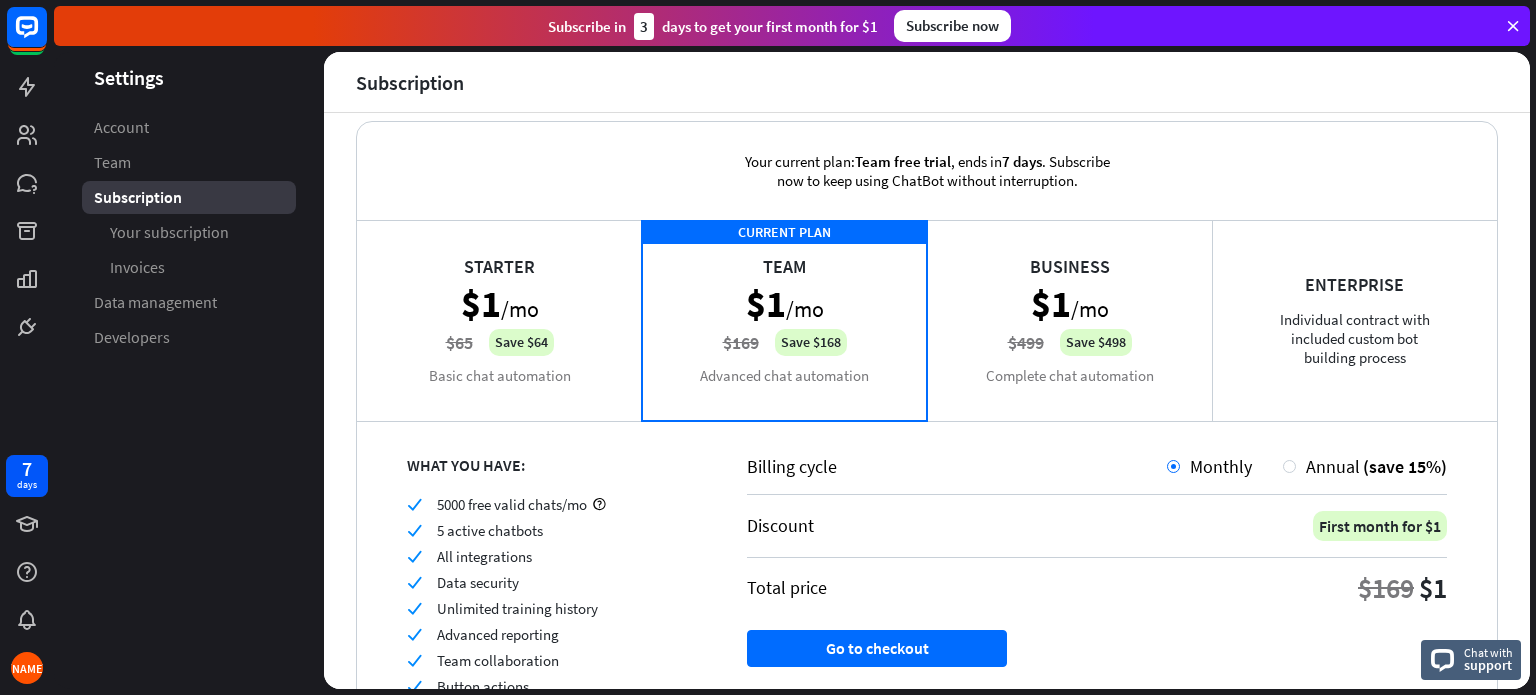 scroll, scrollTop: 0, scrollLeft: 0, axis: both 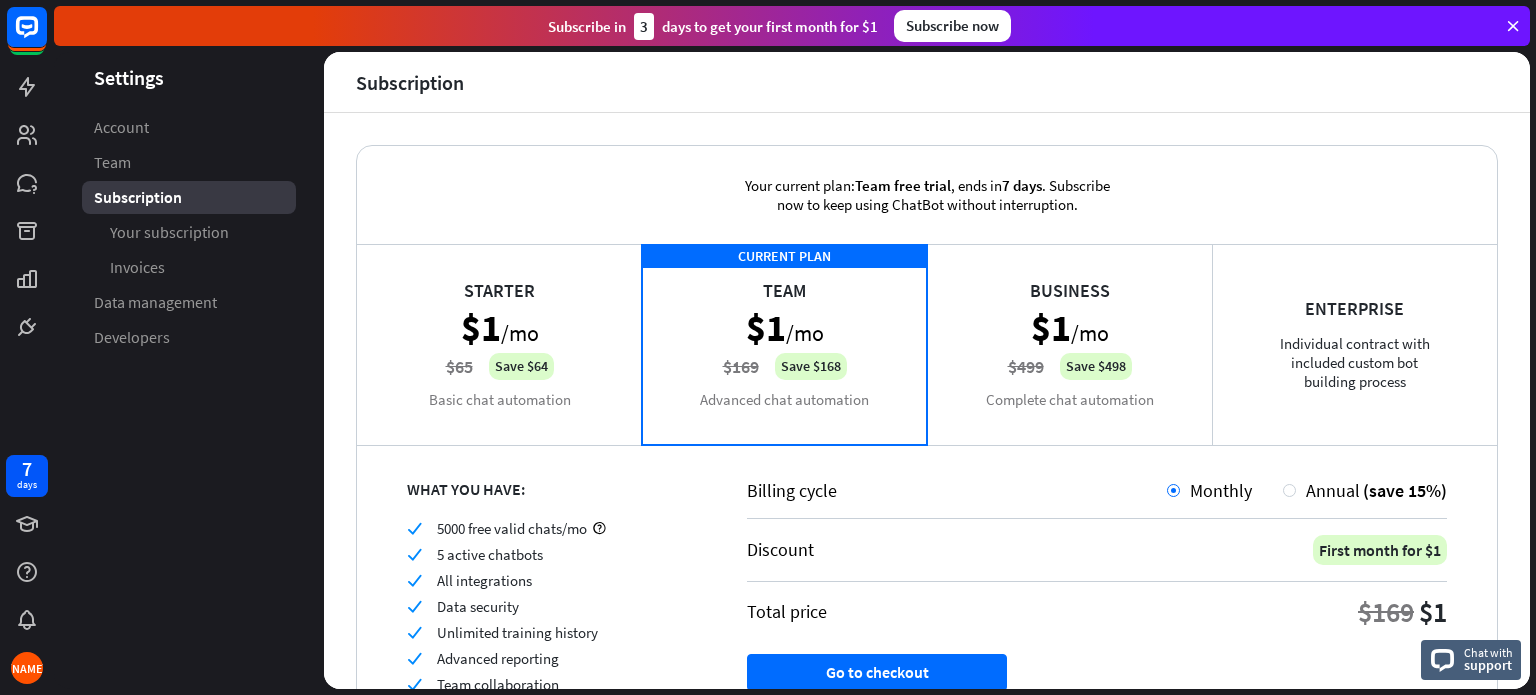 click on "Enterprise
Individual contract with included custom bot building process" at bounding box center [1354, 344] 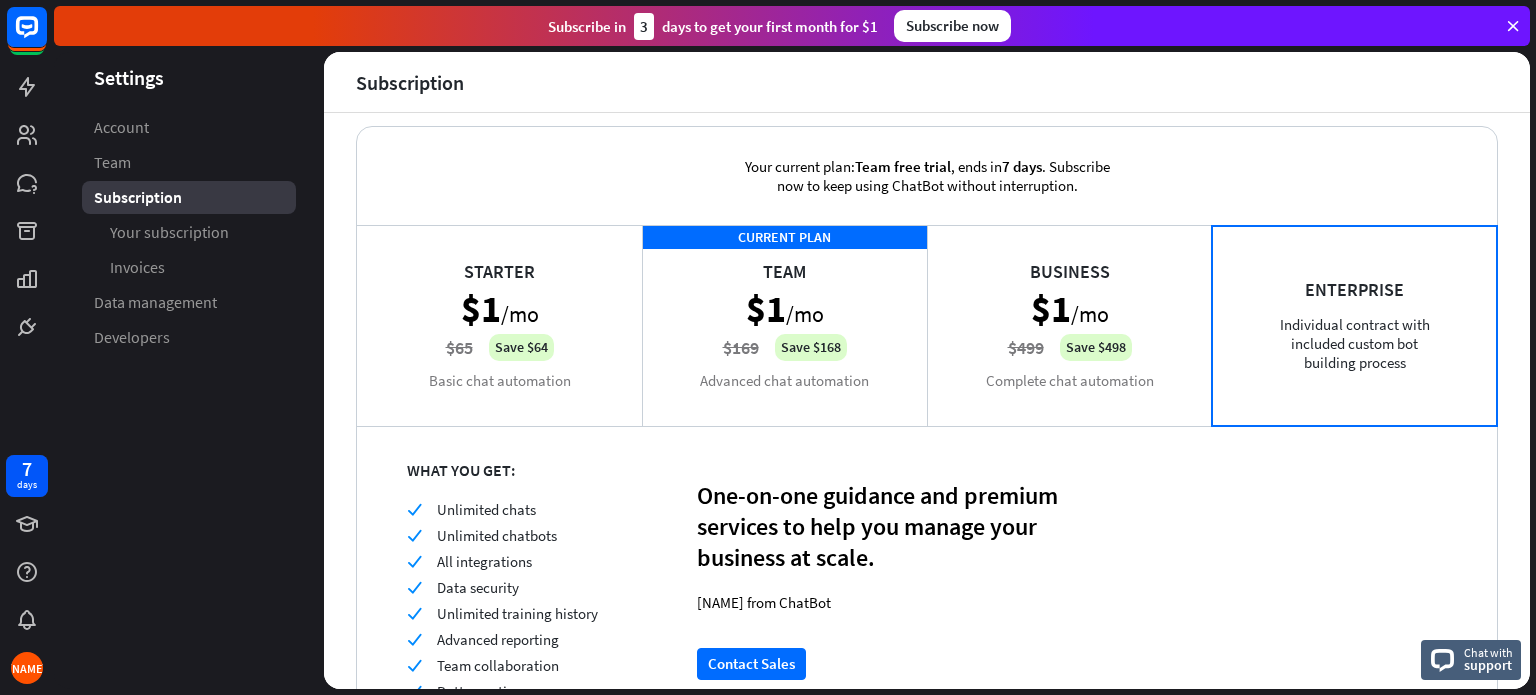 scroll, scrollTop: 0, scrollLeft: 0, axis: both 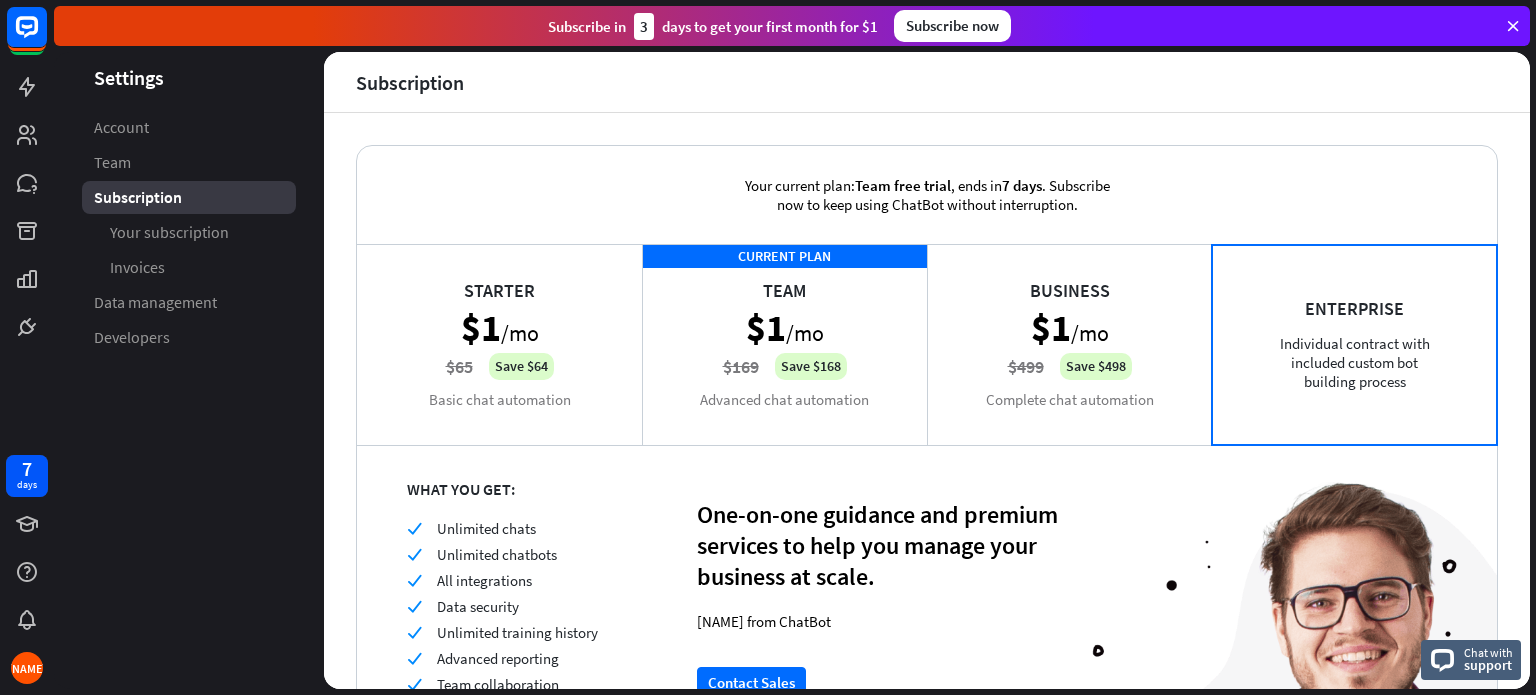 click on "Starter
$1   /mo   $65   Save $64
Basic chat automation" at bounding box center (499, 344) 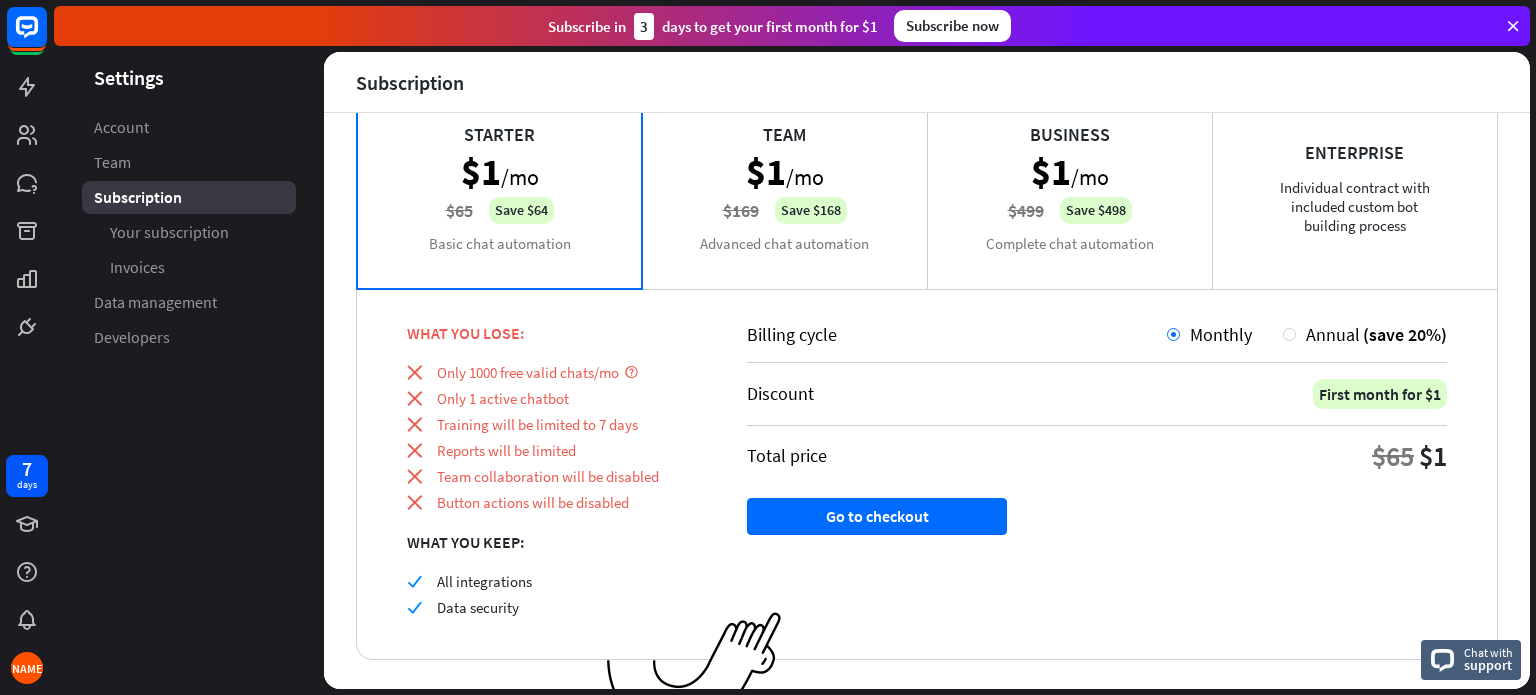 scroll, scrollTop: 0, scrollLeft: 0, axis: both 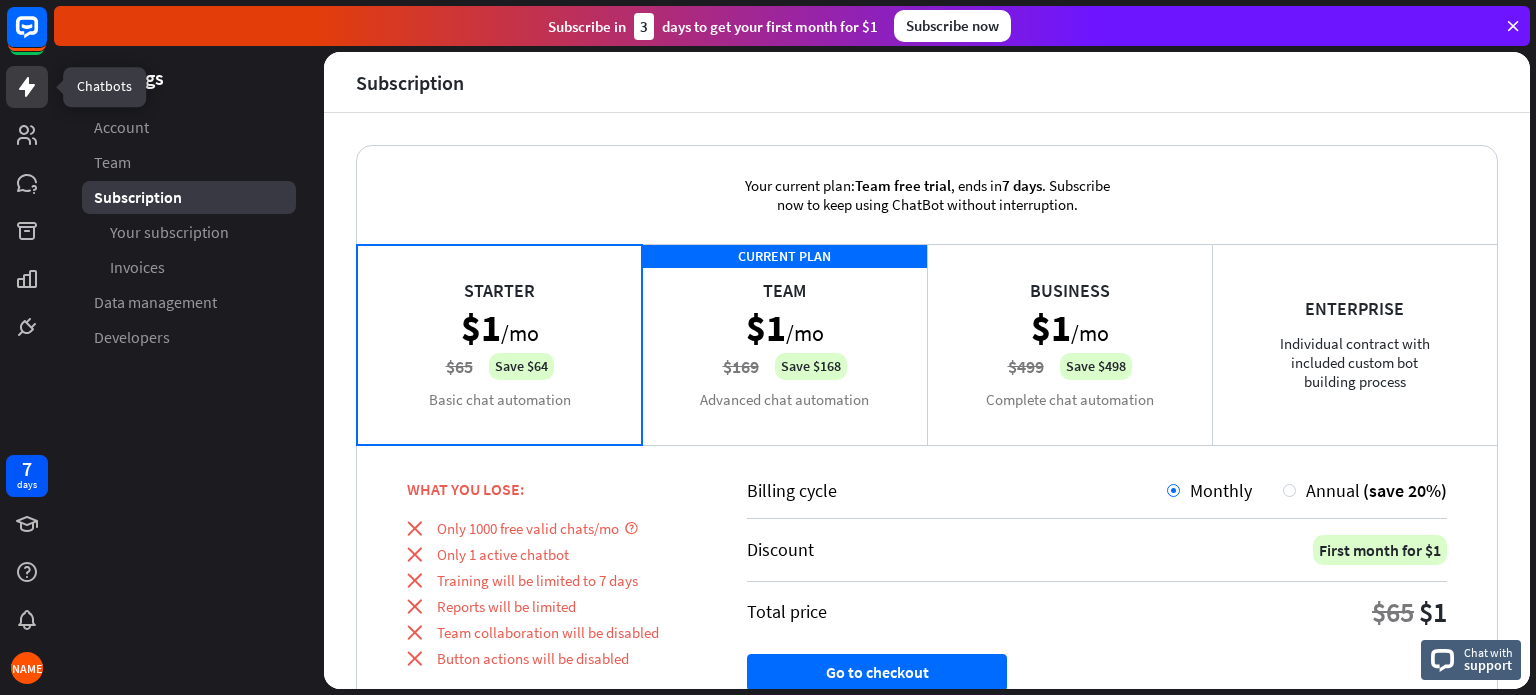 click 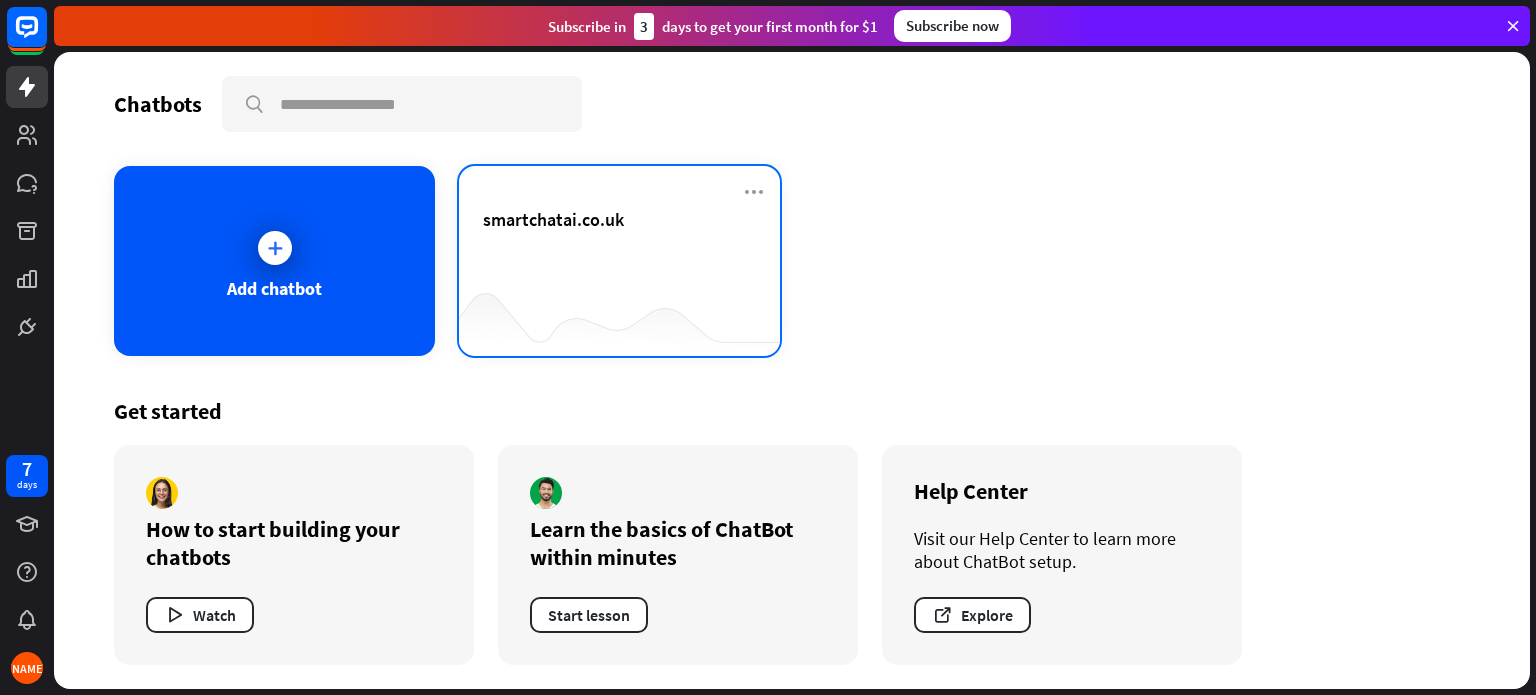 click on "smartchatai.co.uk" at bounding box center [619, 261] 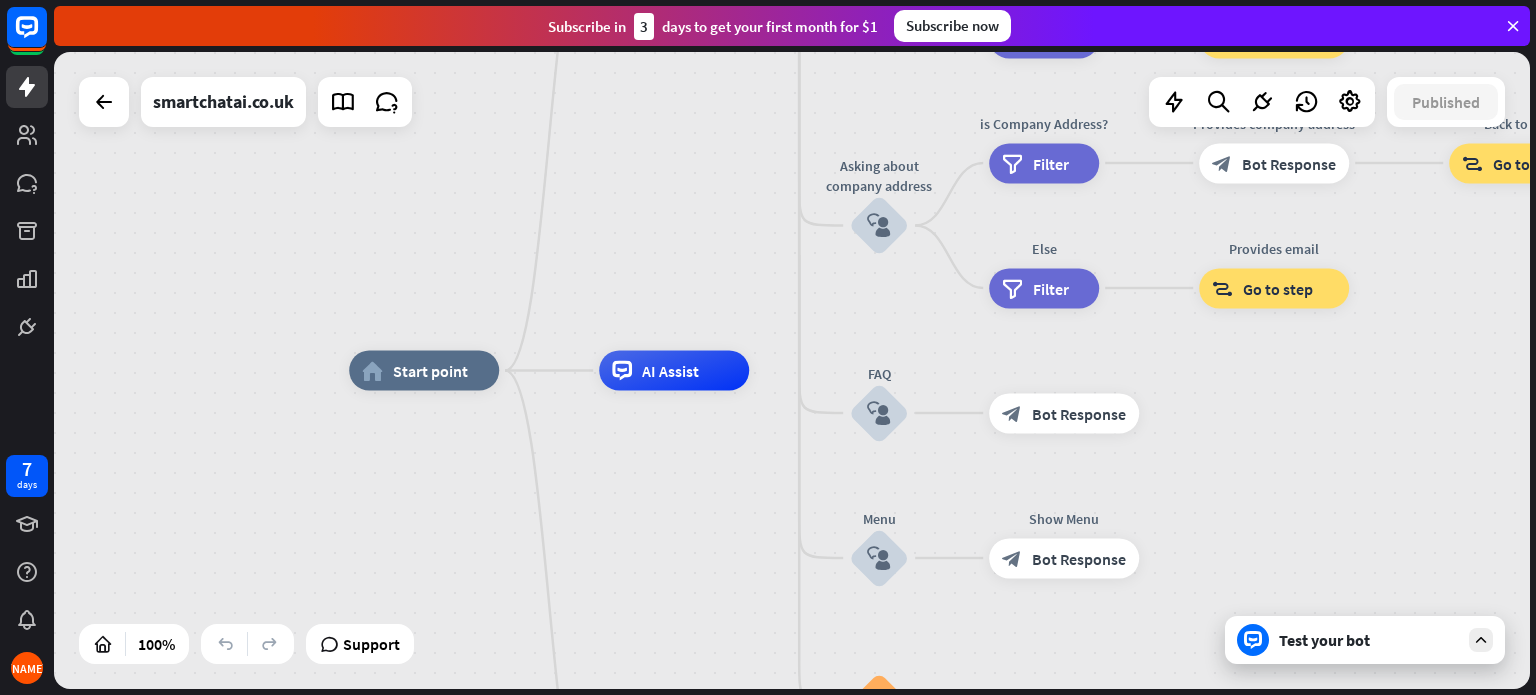 click 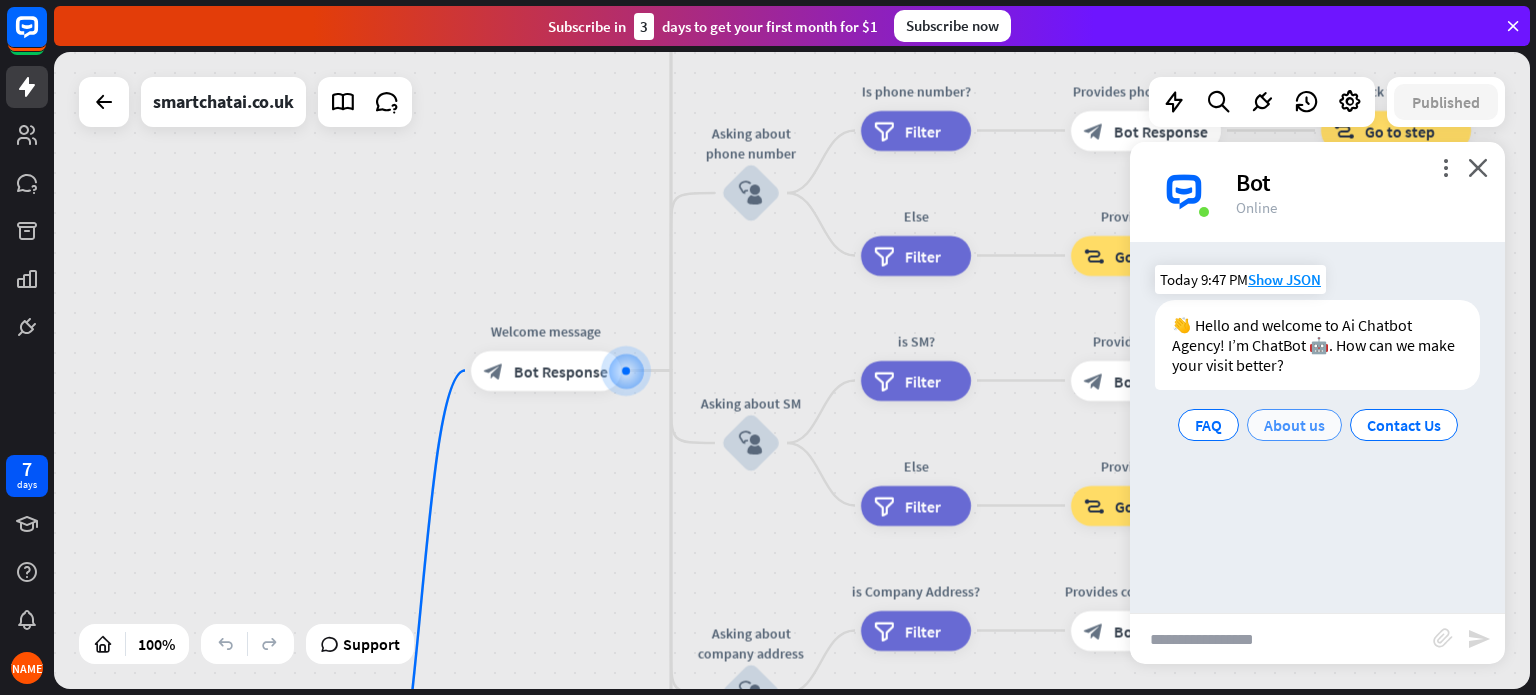 click on "About us" at bounding box center [1294, 425] 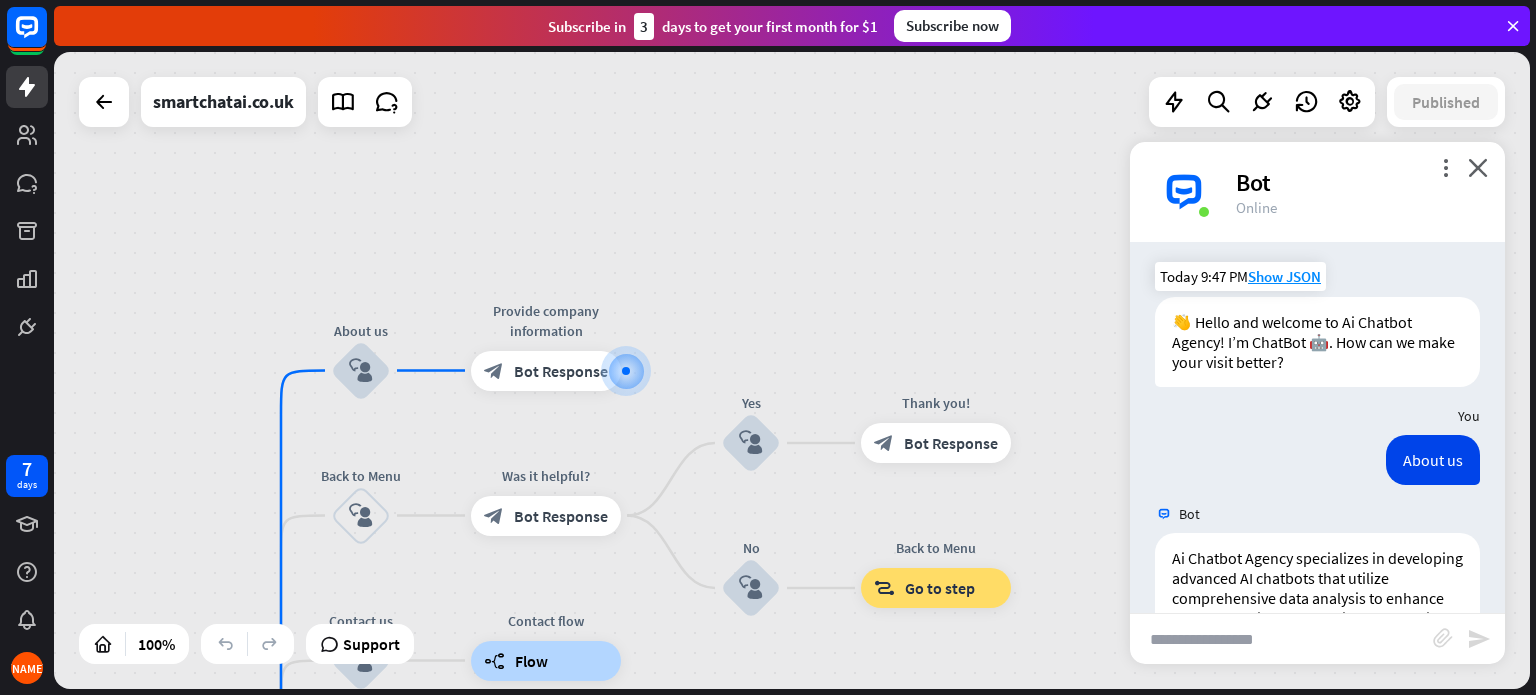scroll, scrollTop: 157, scrollLeft: 0, axis: vertical 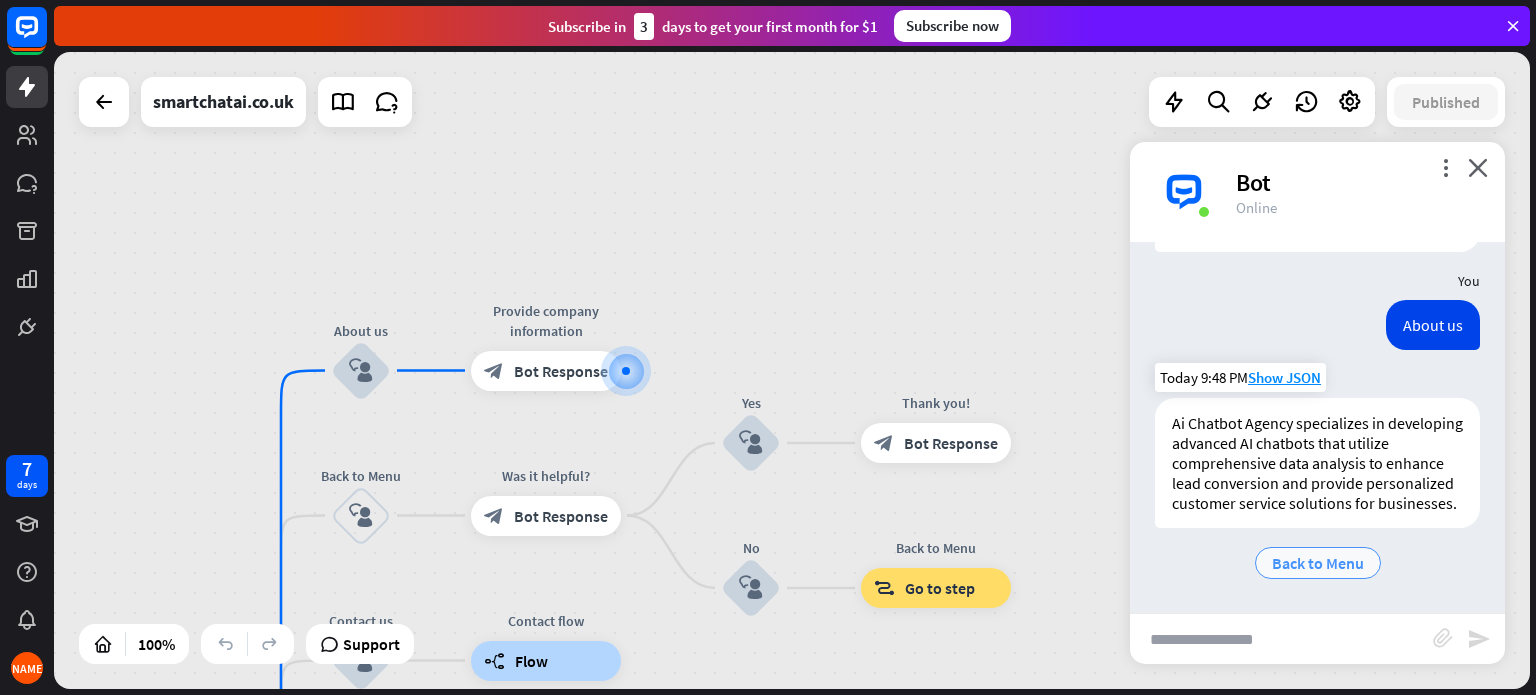 click on "Back to Menu" at bounding box center [1318, 563] 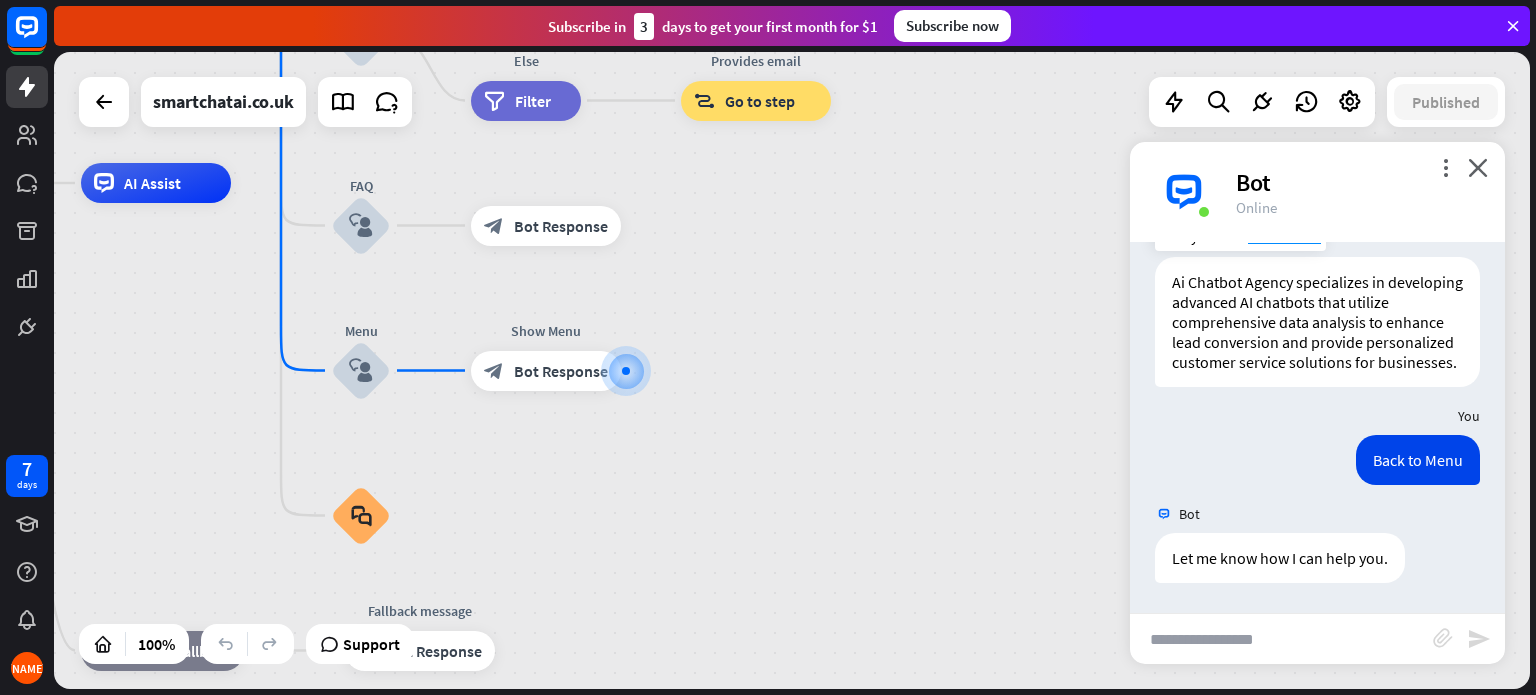 scroll, scrollTop: 298, scrollLeft: 0, axis: vertical 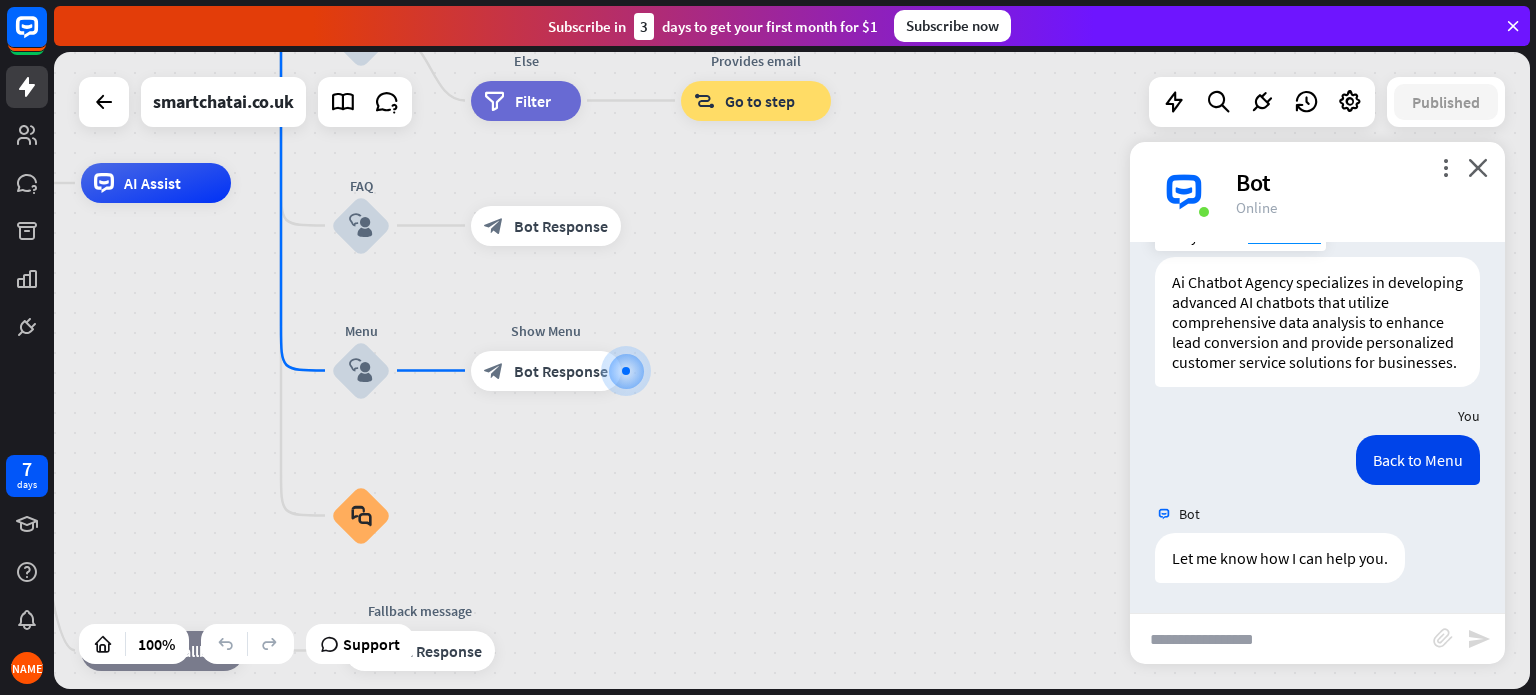 click at bounding box center (1281, 639) 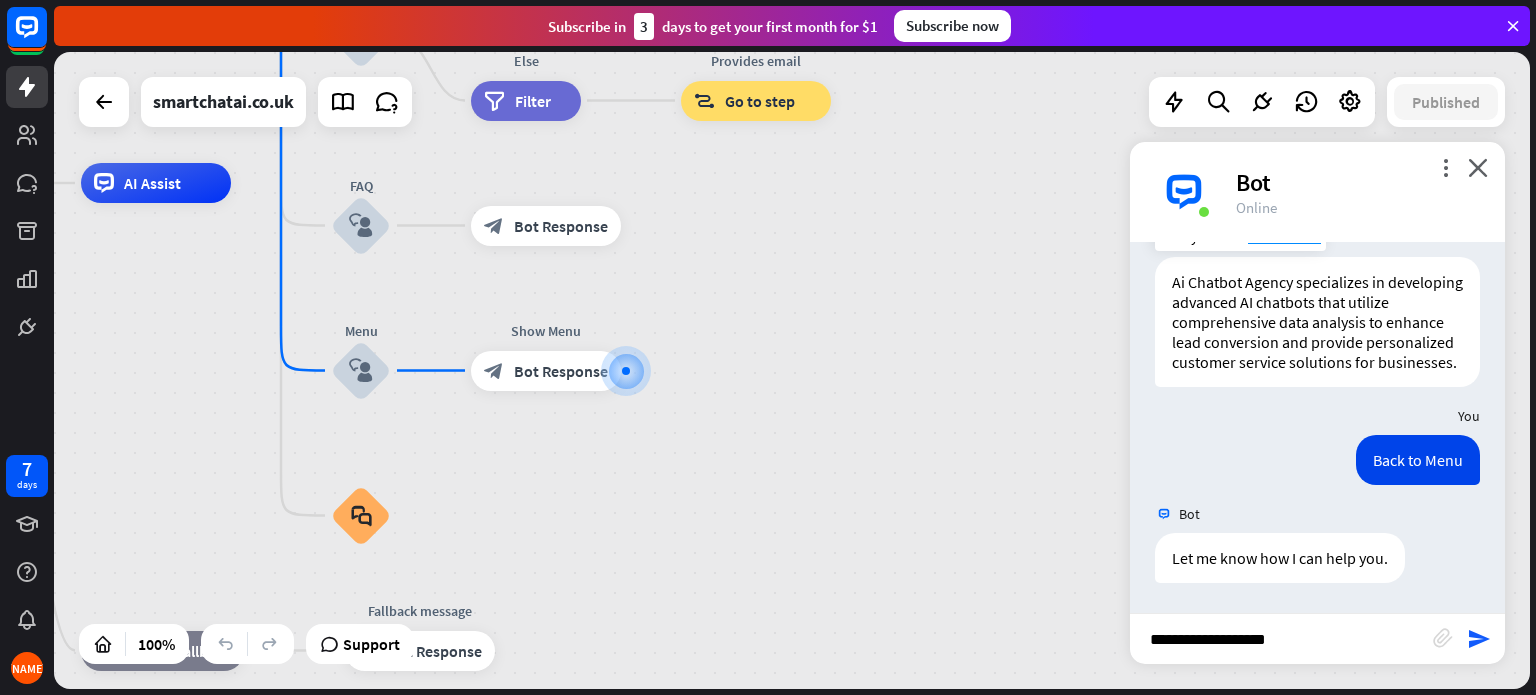 type on "**********" 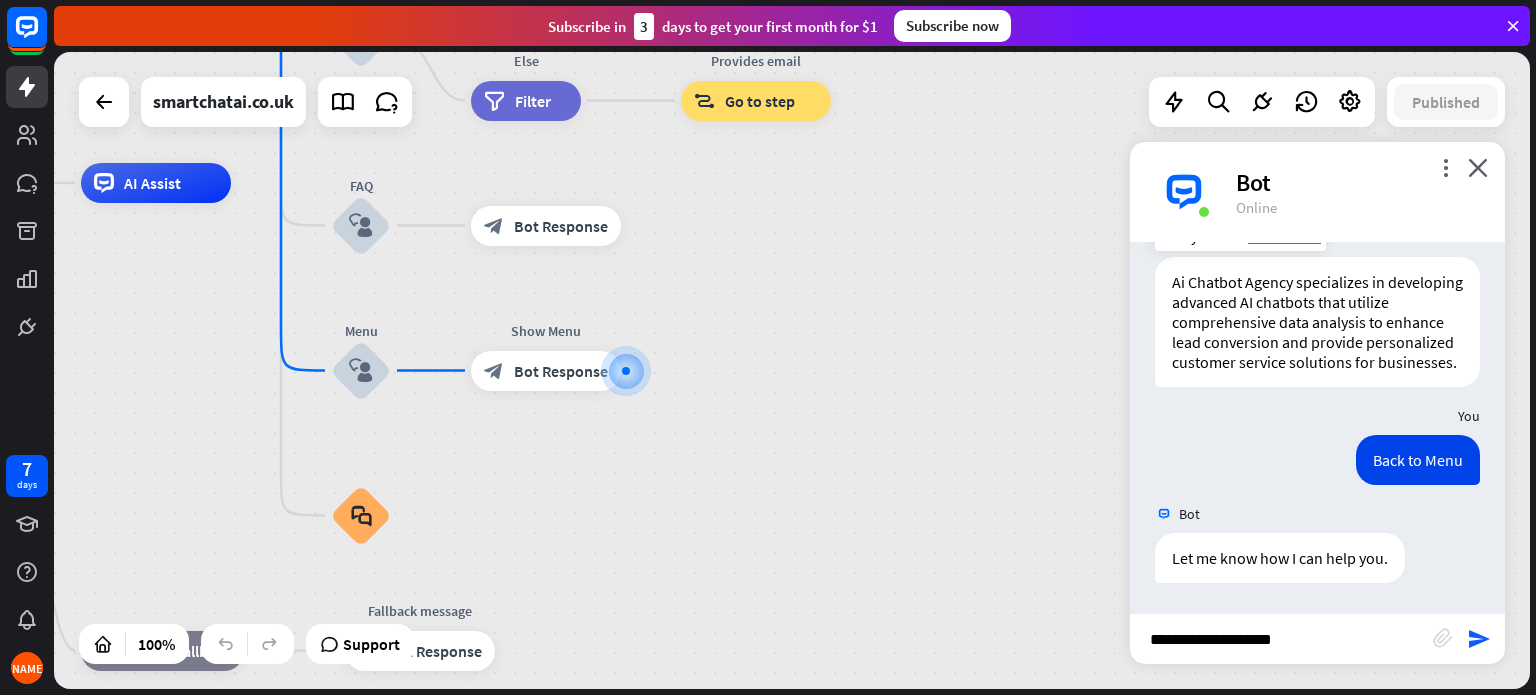 type 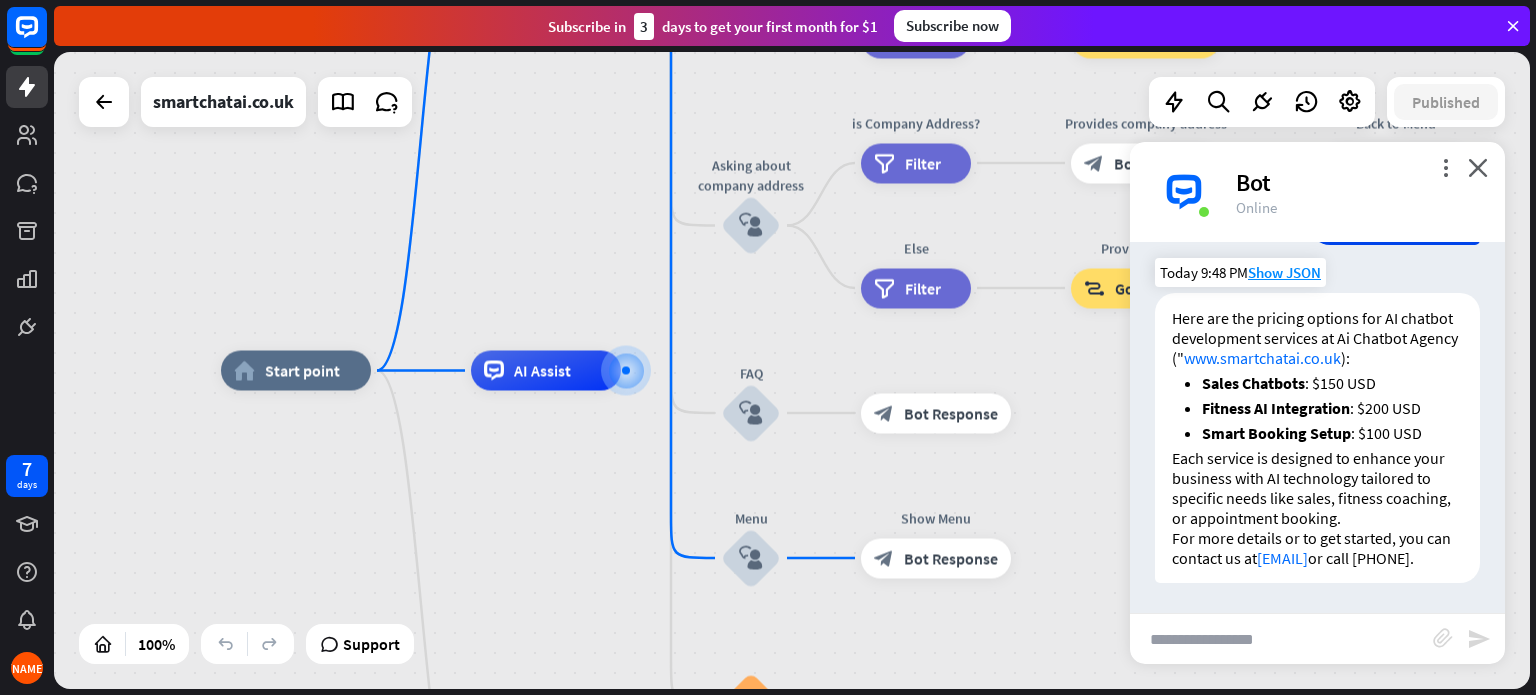 scroll, scrollTop: 794, scrollLeft: 0, axis: vertical 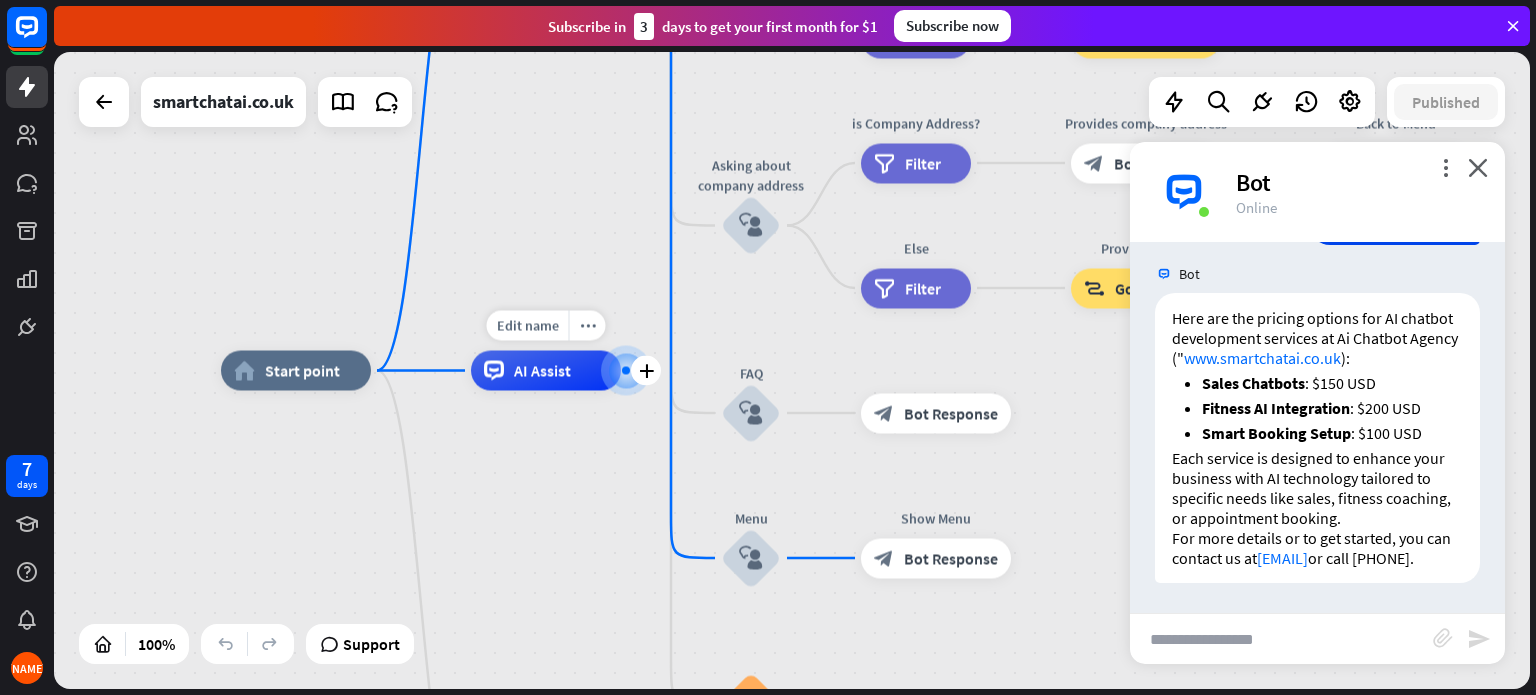 click on "AI Assist" at bounding box center [542, 371] 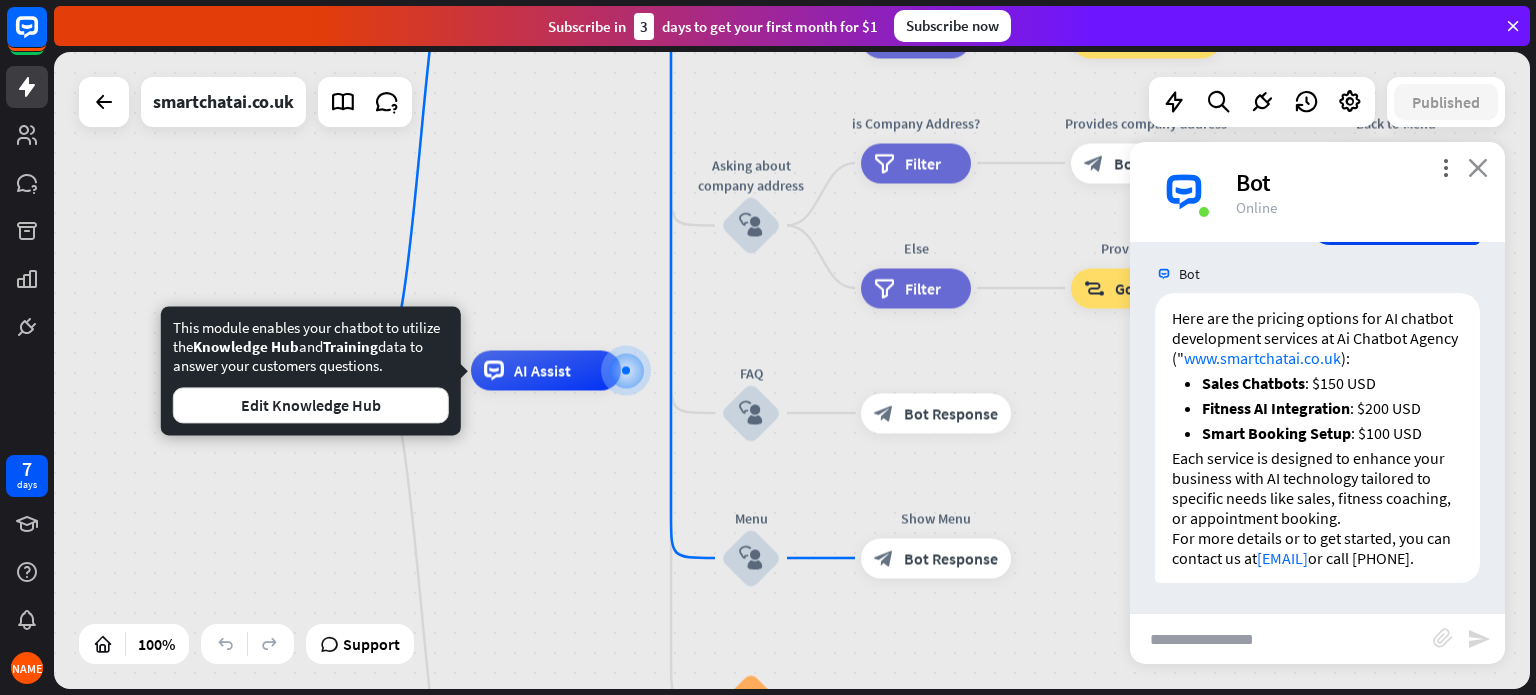 click on "close" at bounding box center (1478, 167) 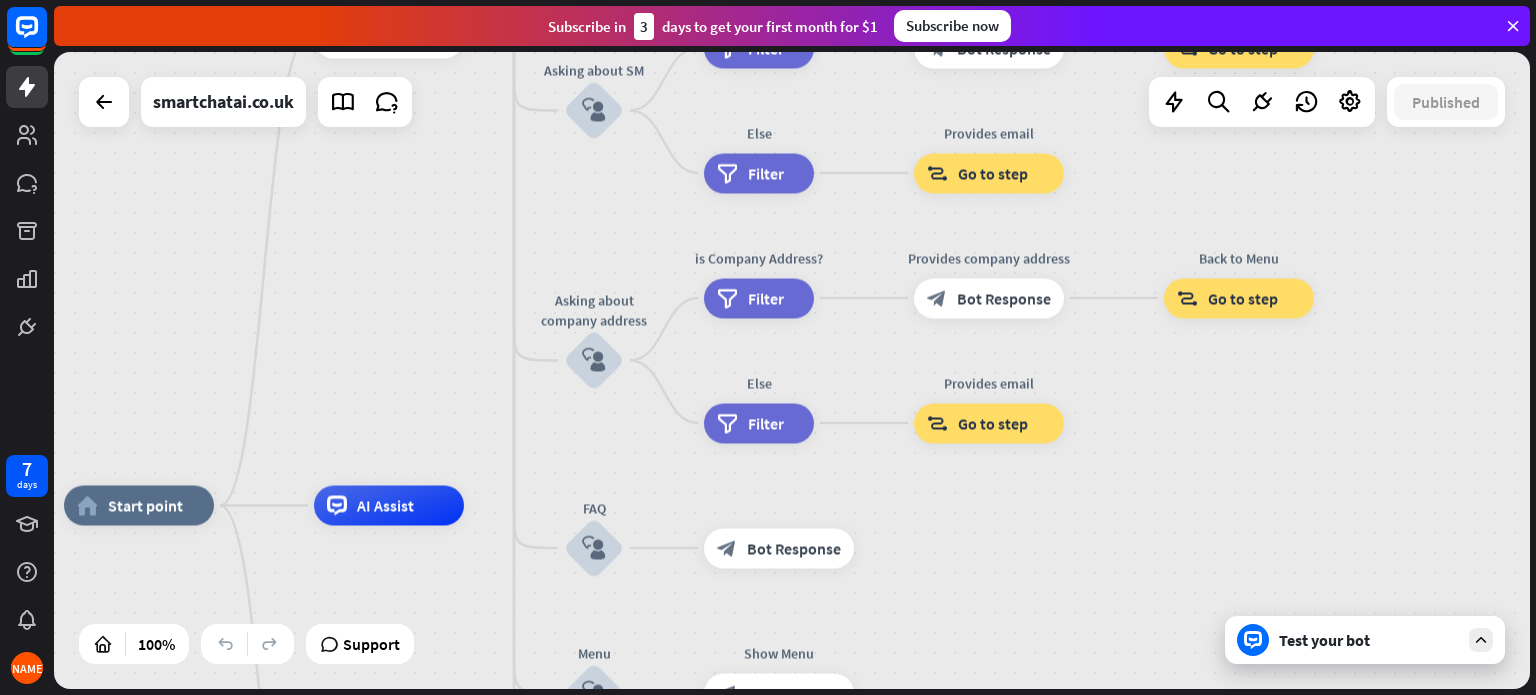 drag, startPoint x: 1421, startPoint y: 232, endPoint x: 1257, endPoint y: 375, distance: 217.58907 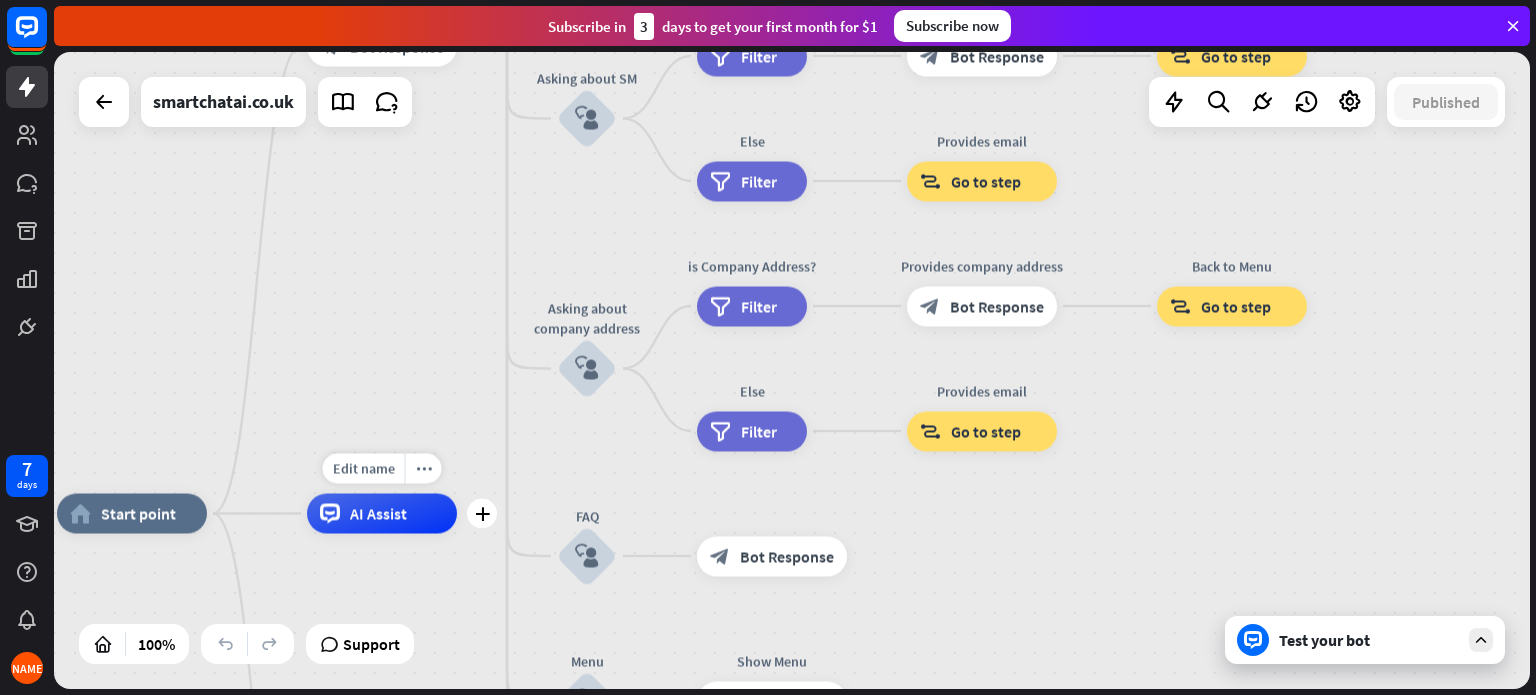 click on "Edit name   more_horiz         plus       AI Assist" at bounding box center [382, 514] 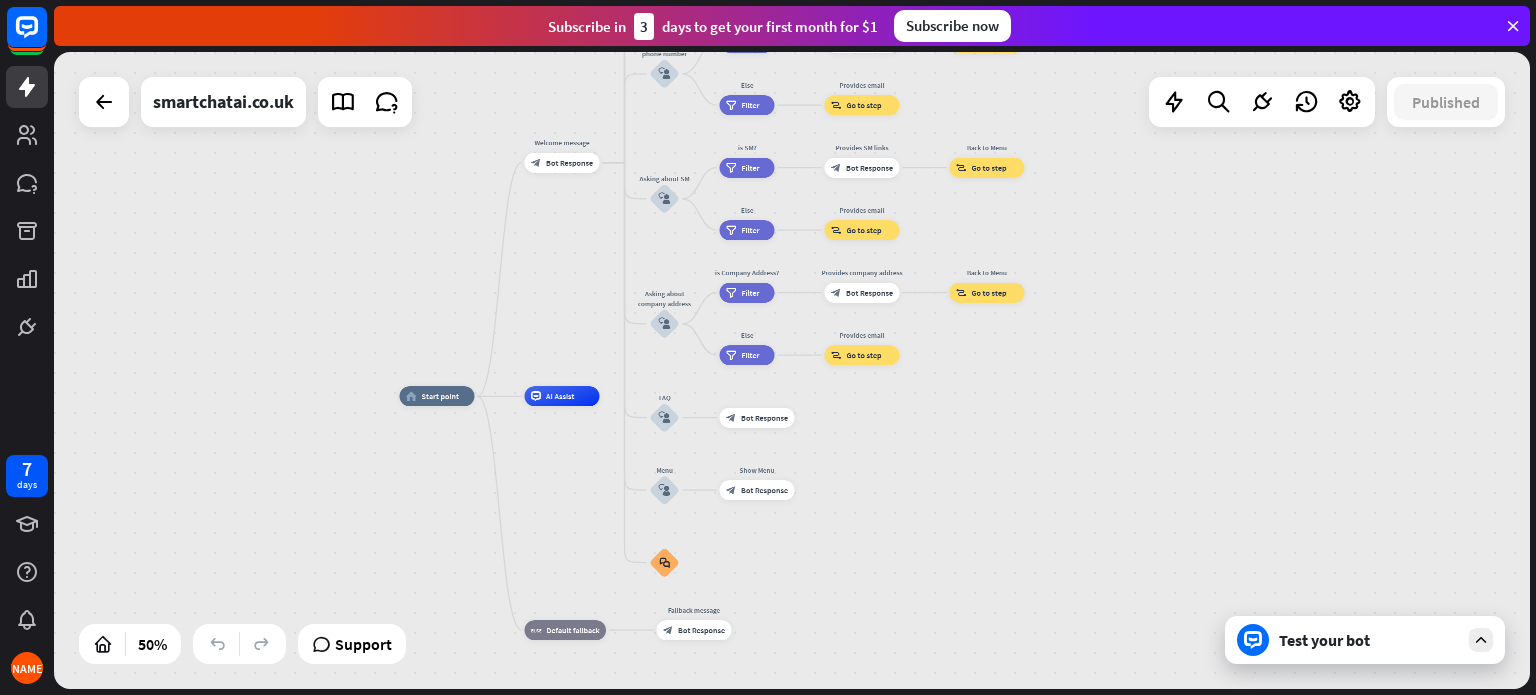 drag, startPoint x: 400, startPoint y: 353, endPoint x: 648, endPoint y: 336, distance: 248.58199 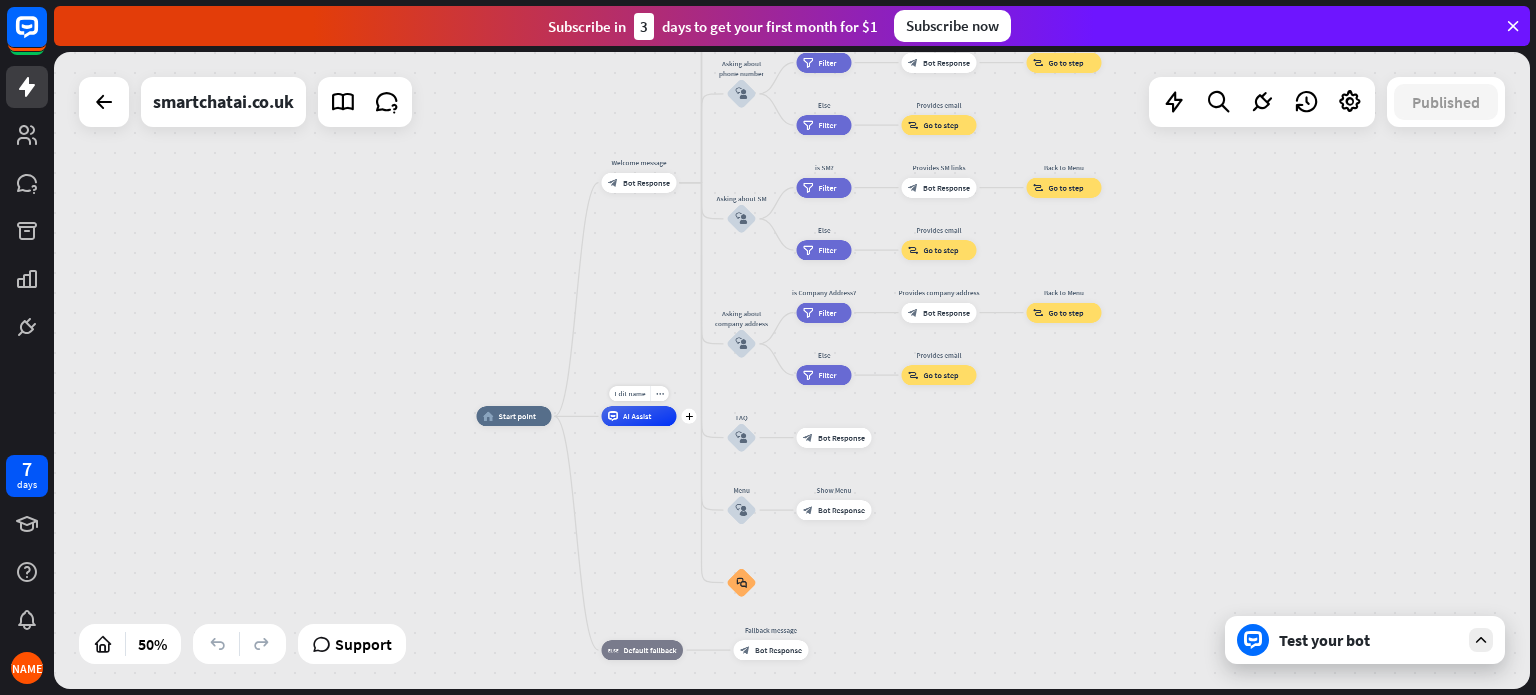 click on "AI Assist" at bounding box center (639, 416) 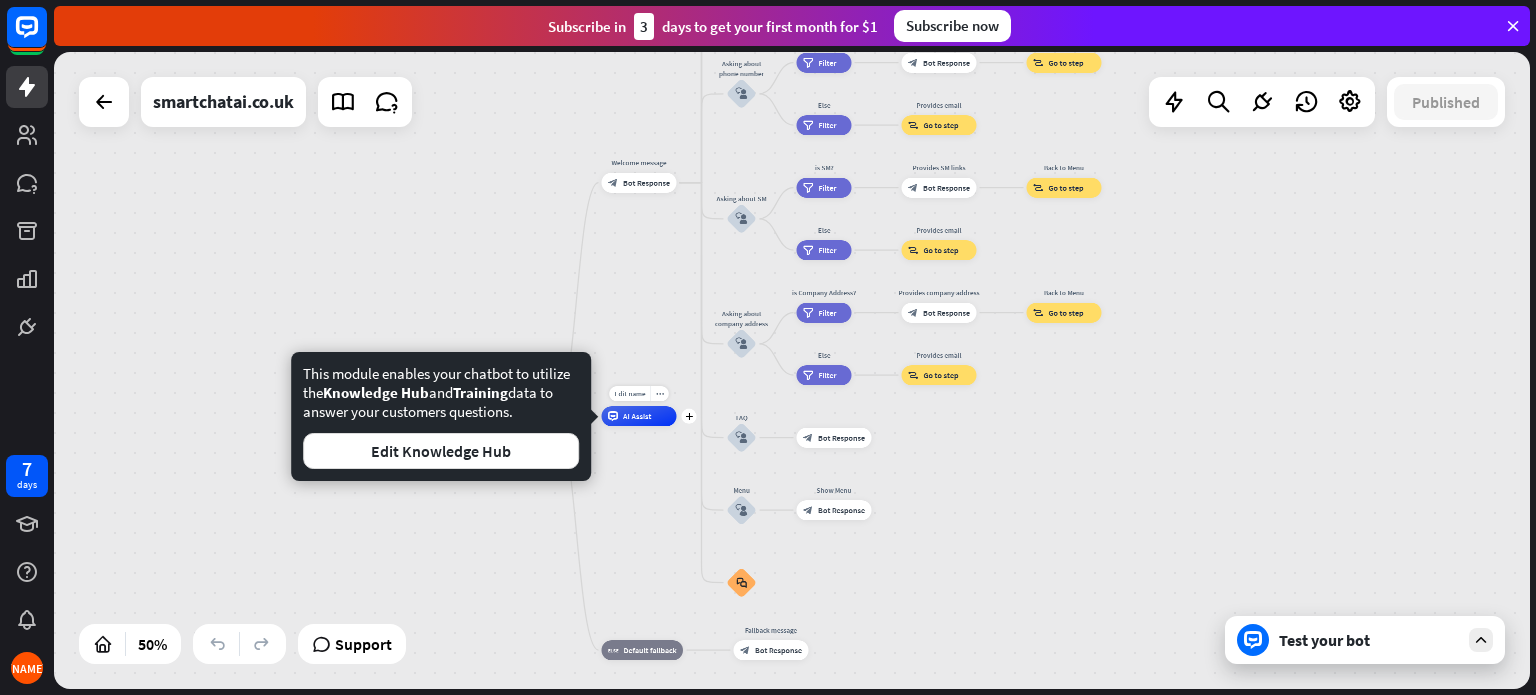click on "AI Assist" at bounding box center [639, 416] 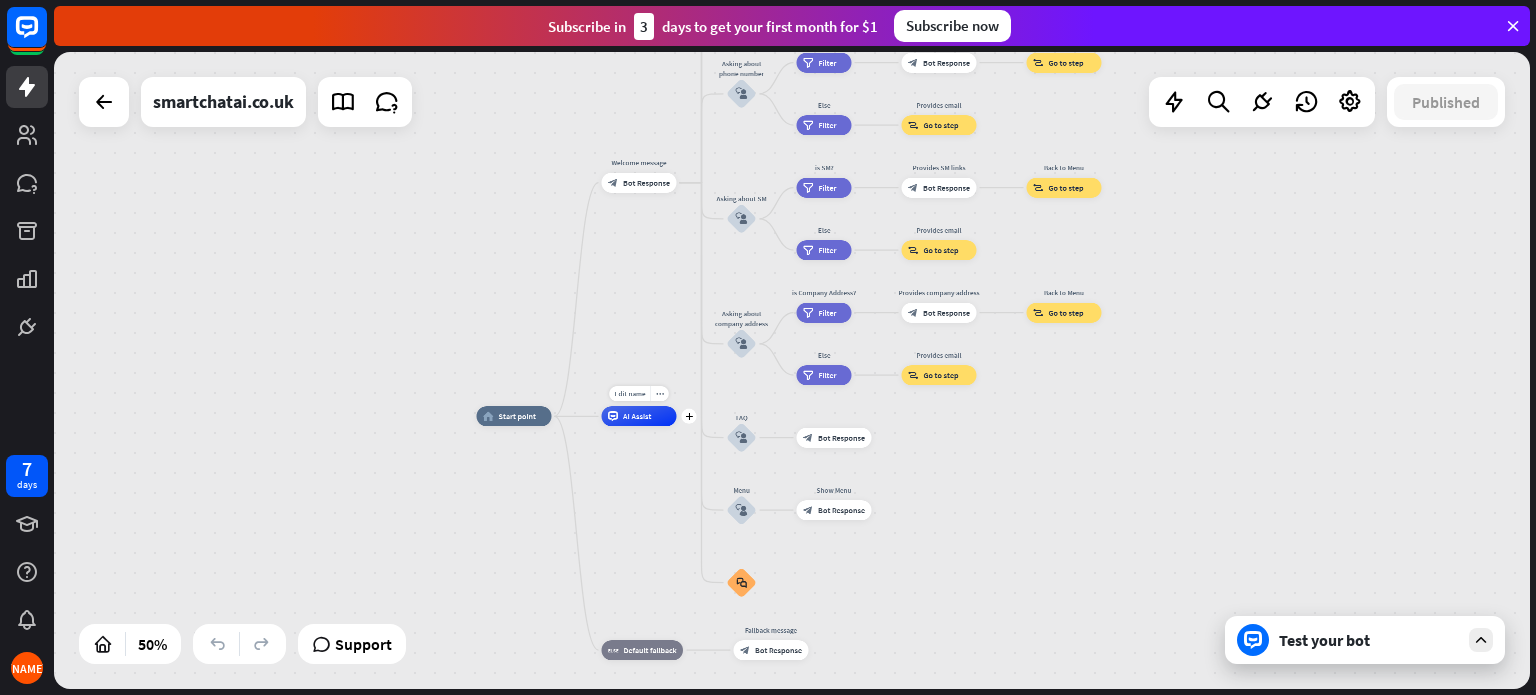 click on "AI Assist" at bounding box center [639, 416] 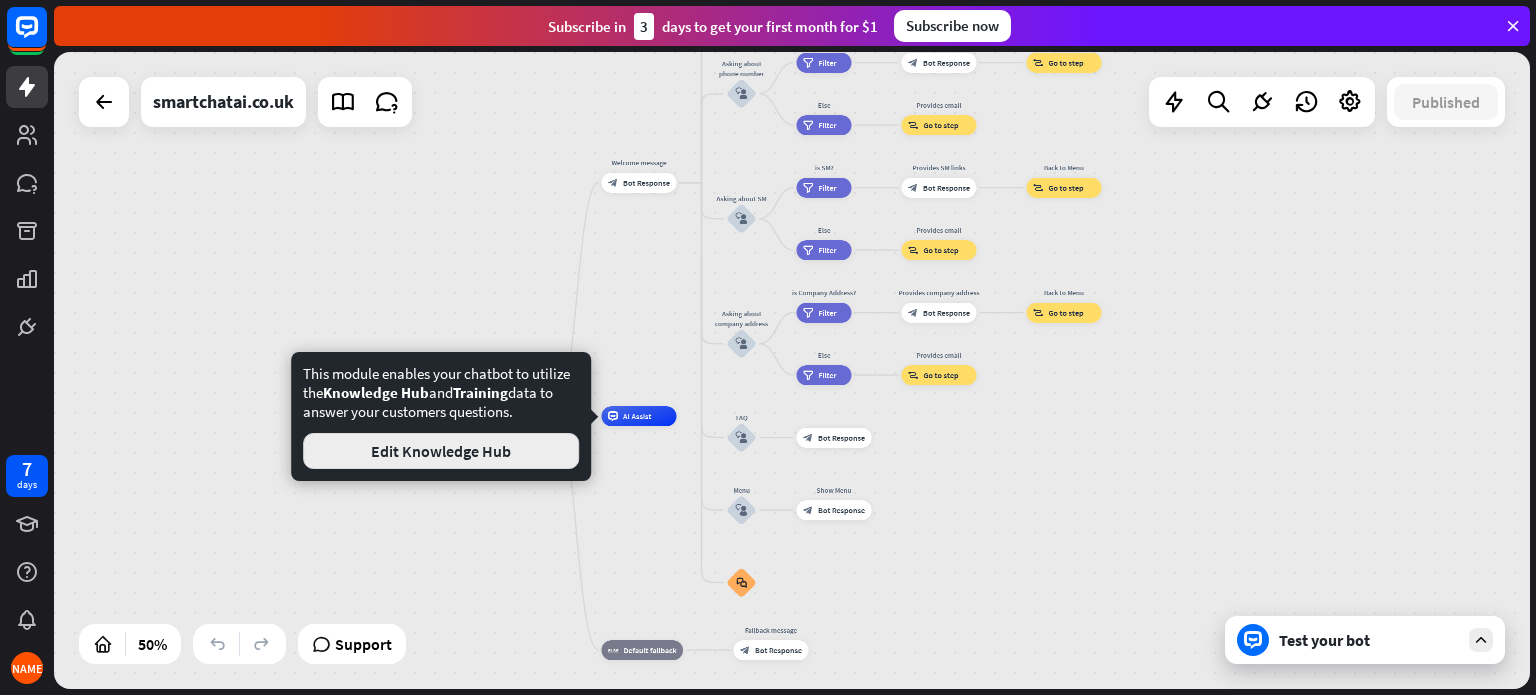 click on "Edit Knowledge Hub" at bounding box center (441, 451) 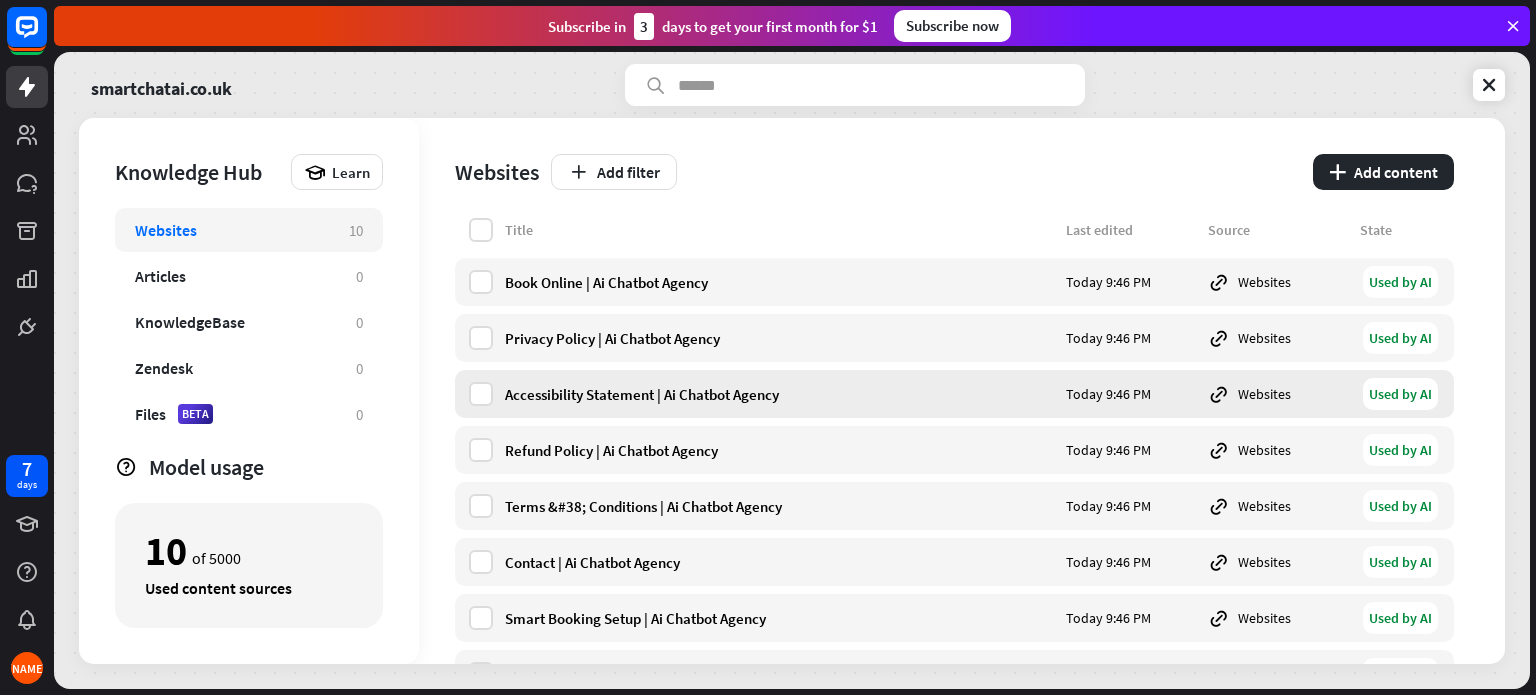 scroll, scrollTop: 189, scrollLeft: 0, axis: vertical 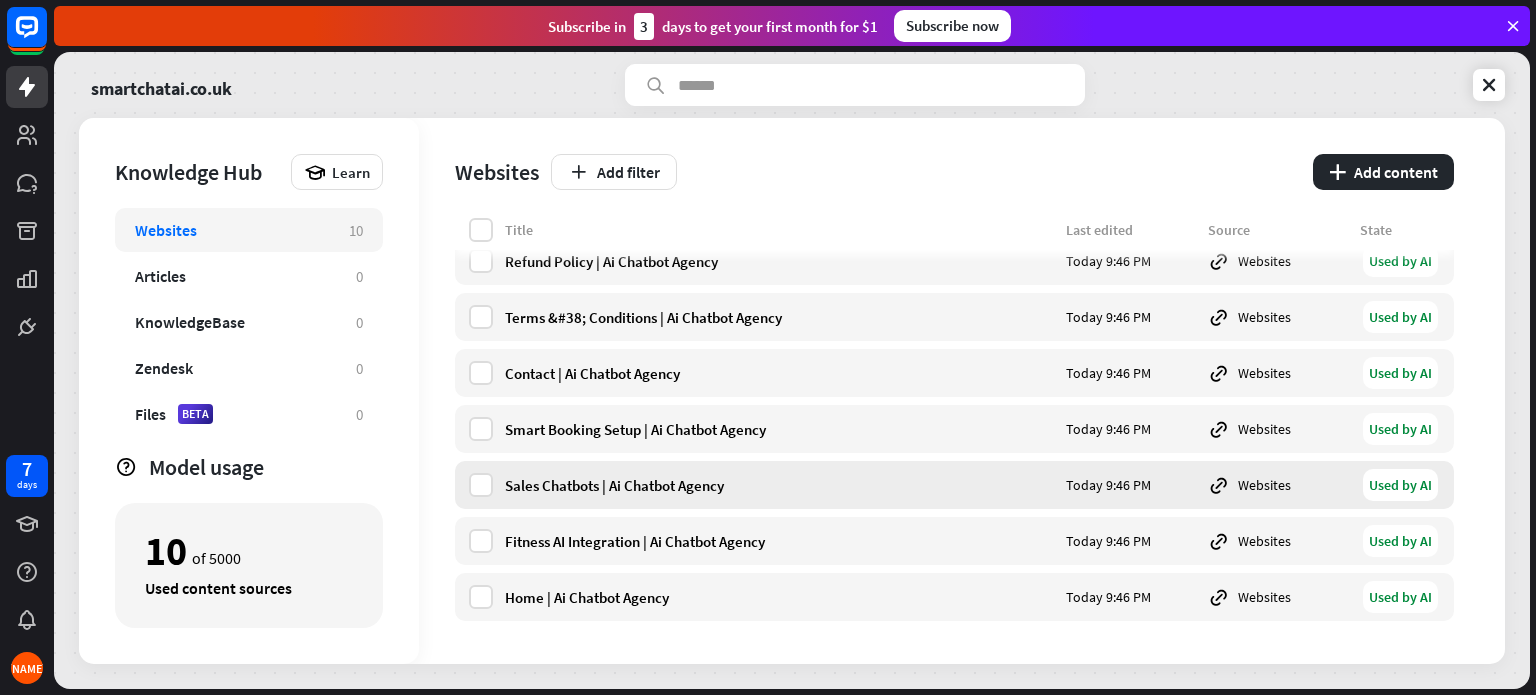 click on "Sales Chatbots | Ai Chatbot Agency" at bounding box center (779, 485) 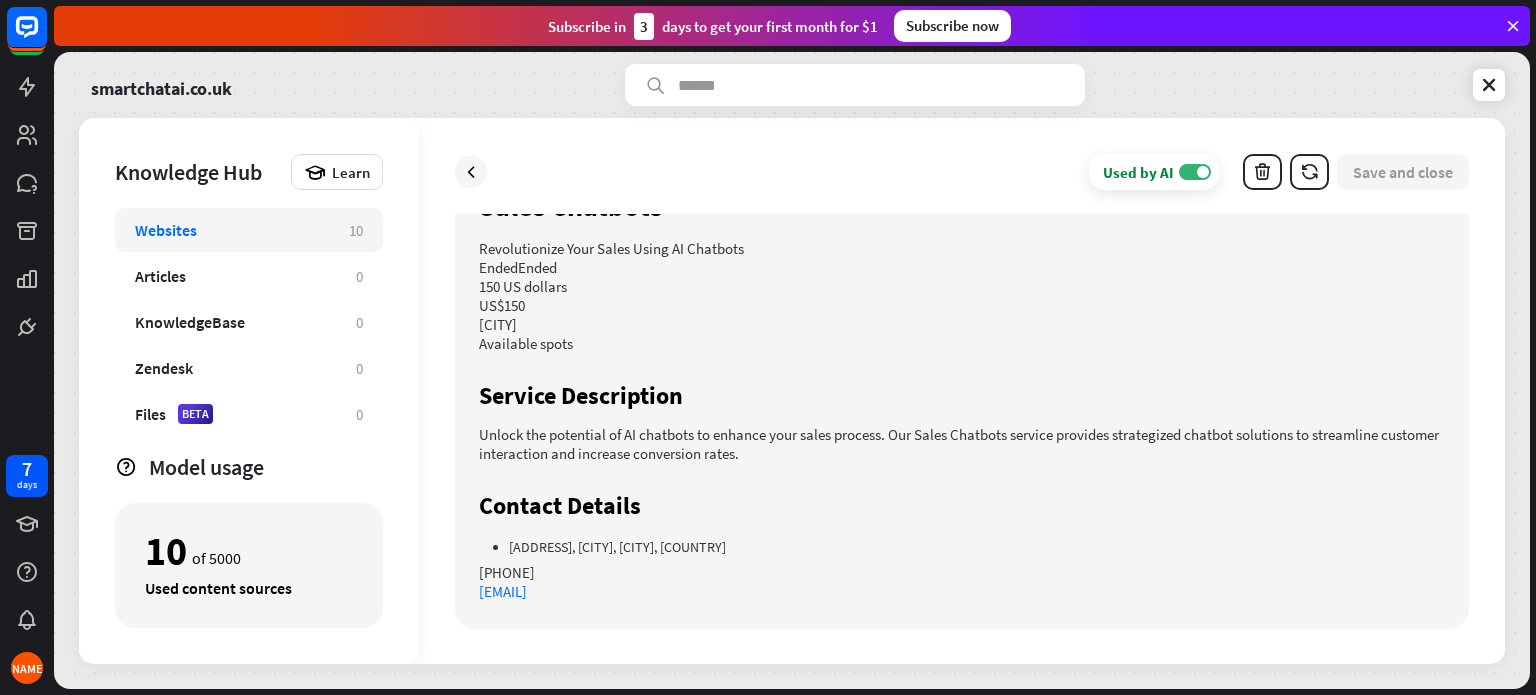 scroll, scrollTop: 0, scrollLeft: 0, axis: both 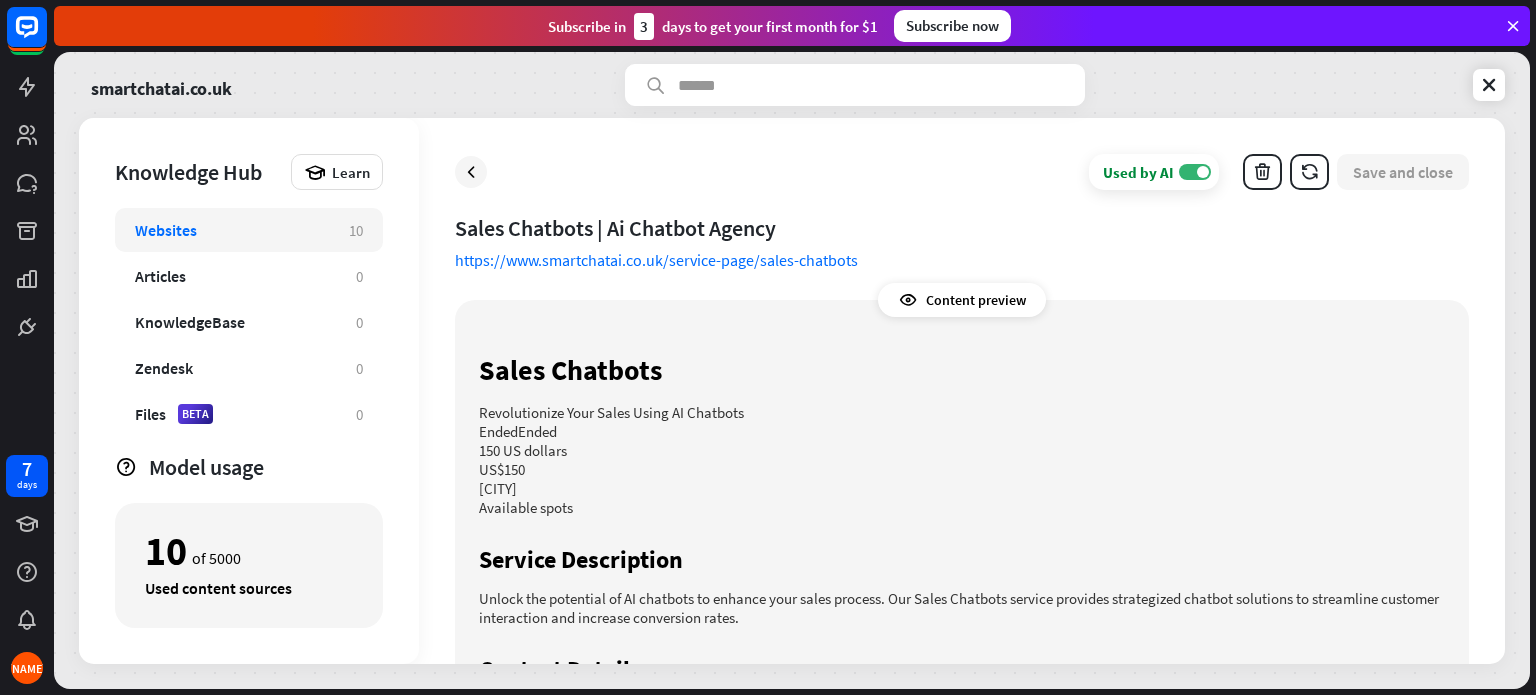 click on "US$150" at bounding box center [962, 469] 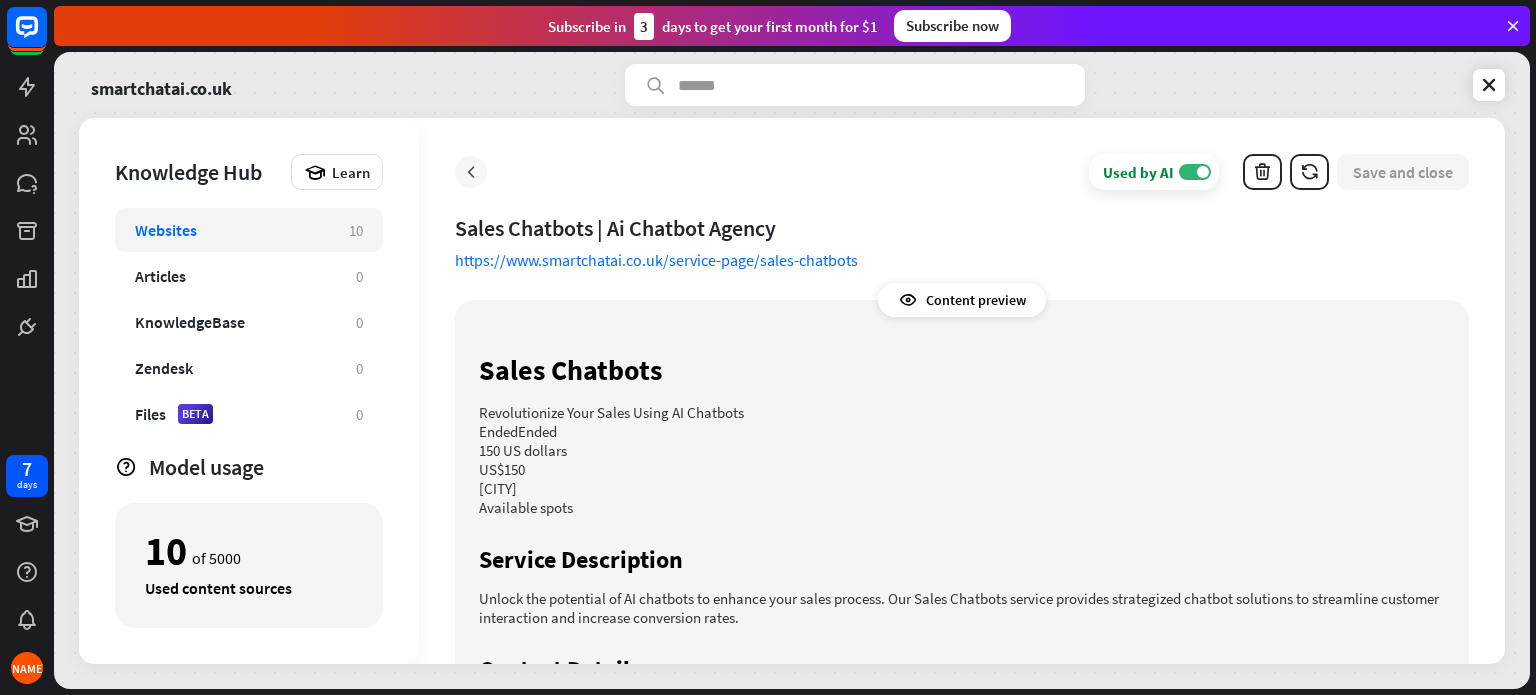 click at bounding box center (471, 172) 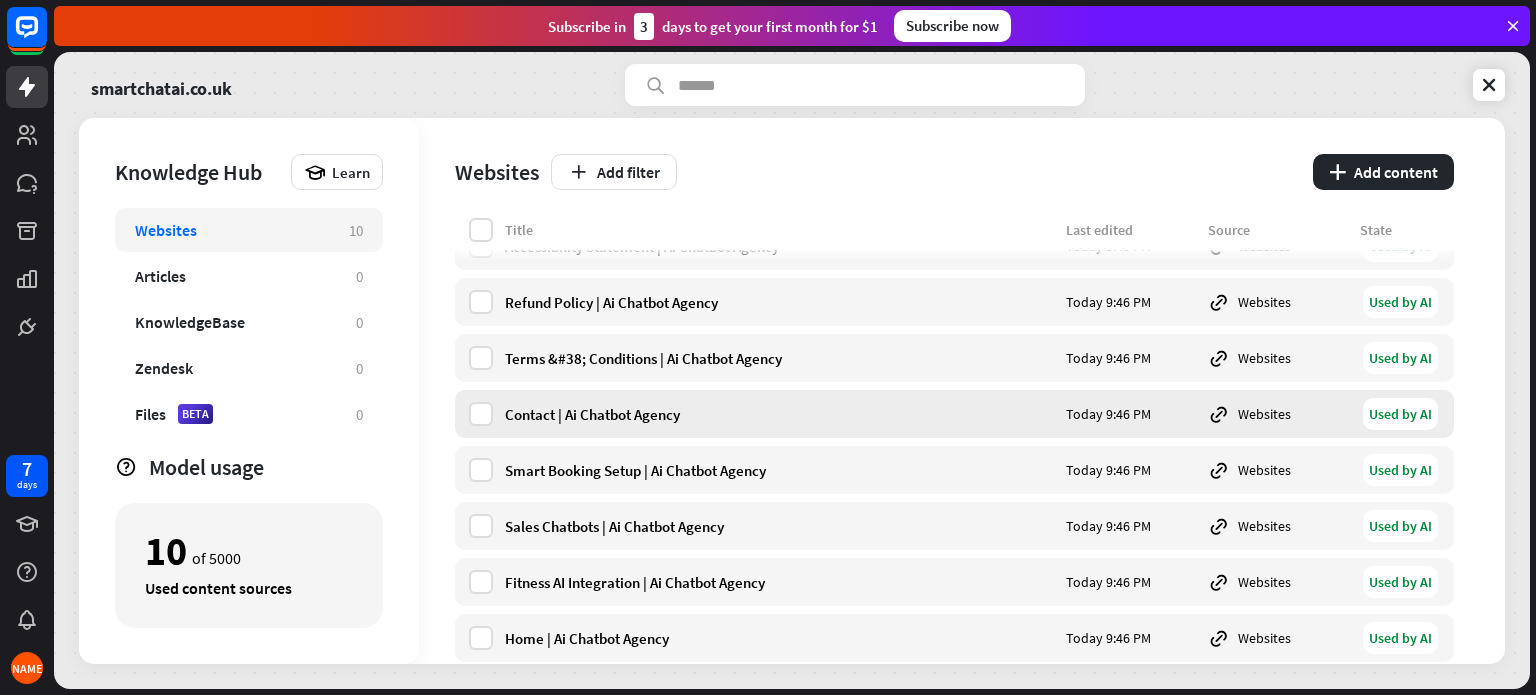 scroll, scrollTop: 0, scrollLeft: 0, axis: both 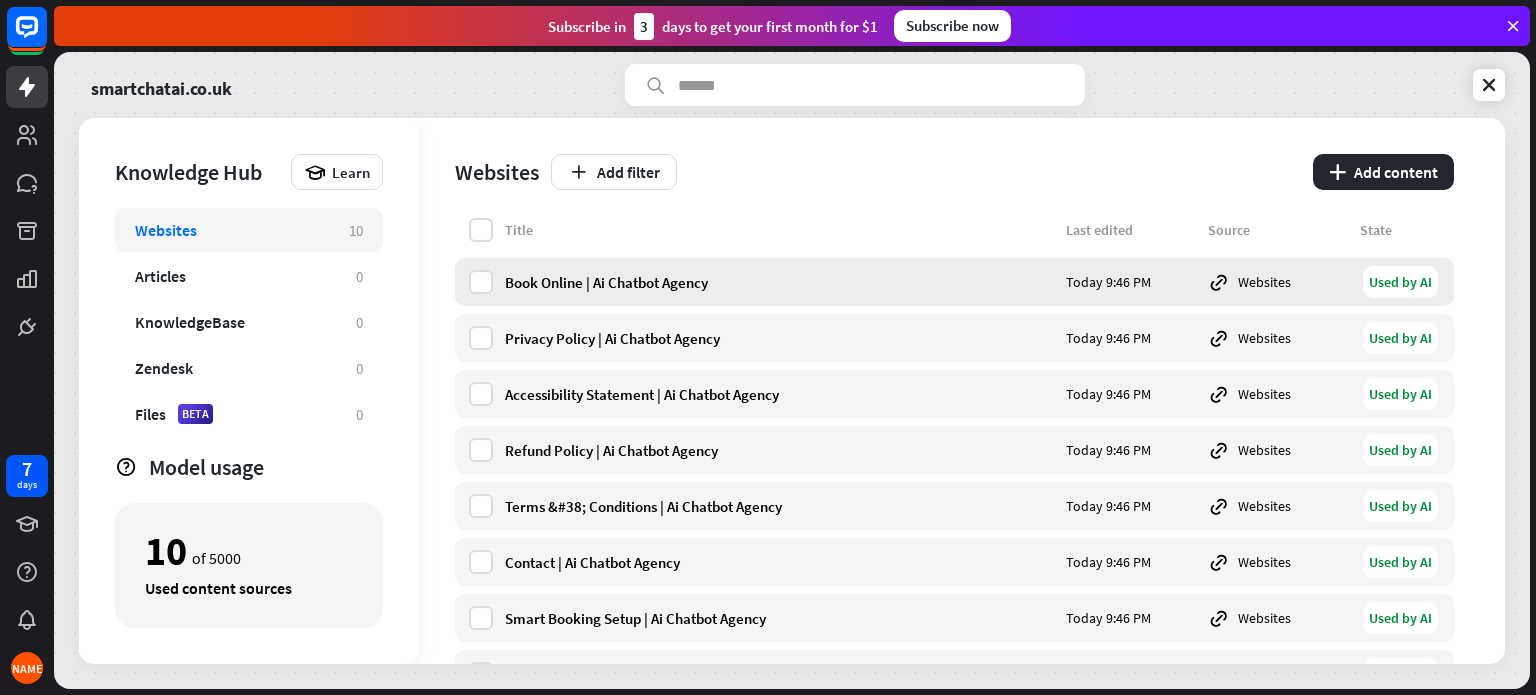 click on "Book Online | Ai Chatbot Agency
Today 9:46 PM
Websites
Used by AI" at bounding box center (954, 282) 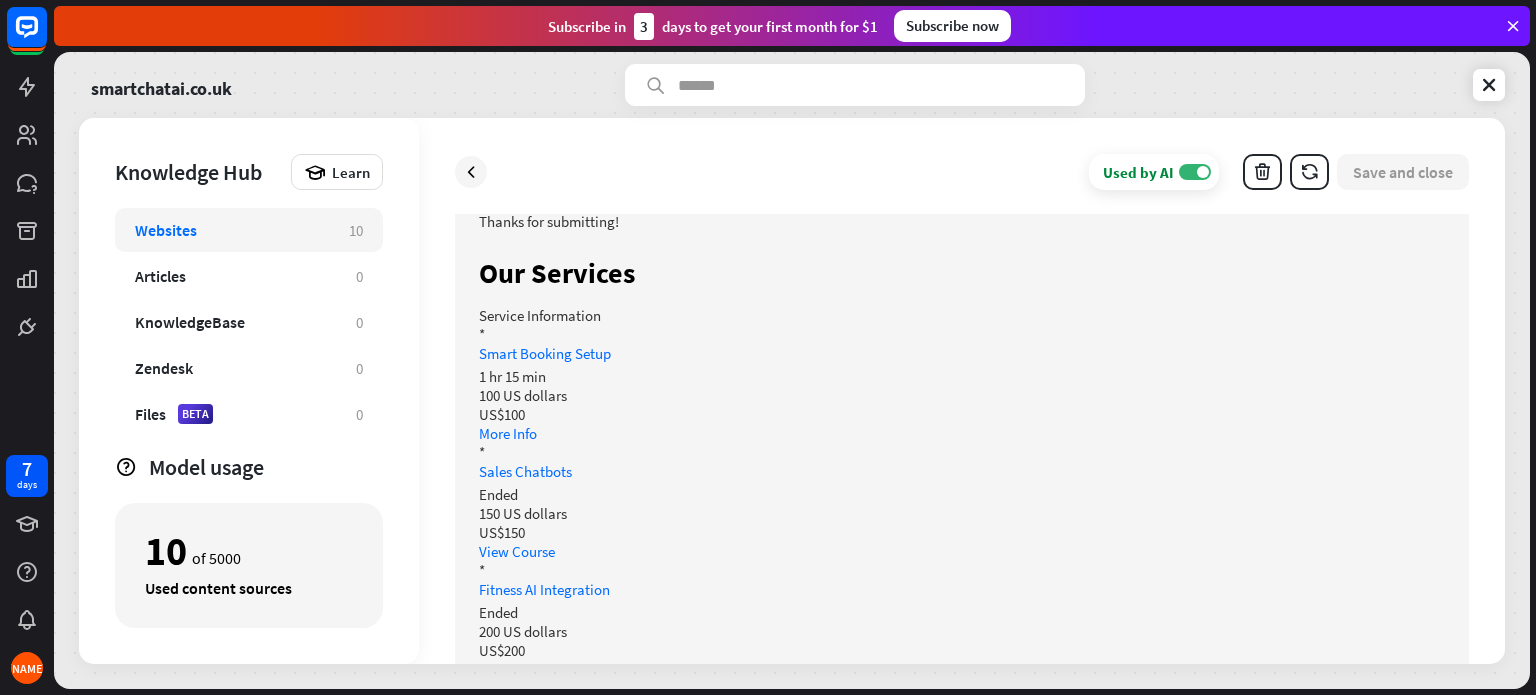 scroll, scrollTop: 183, scrollLeft: 0, axis: vertical 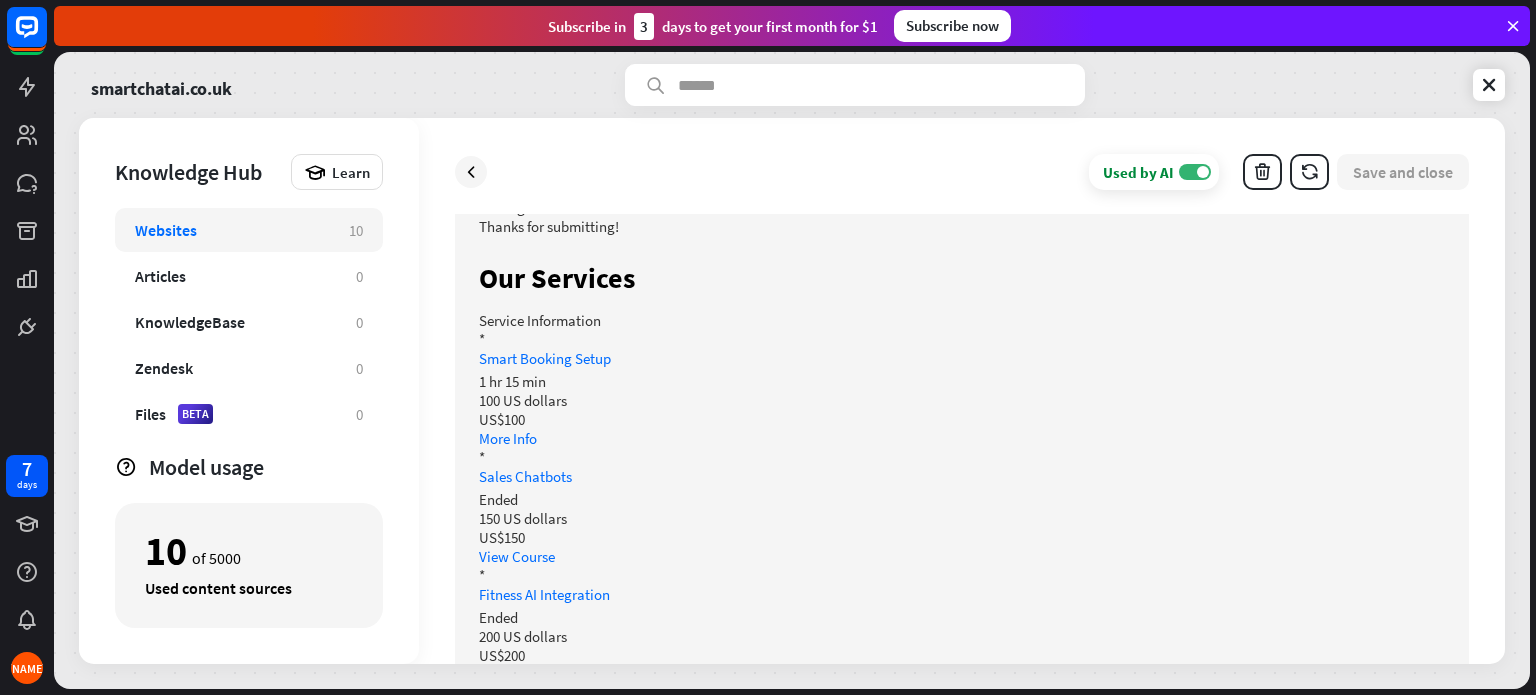 click on "150 US dollars" at bounding box center [962, 518] 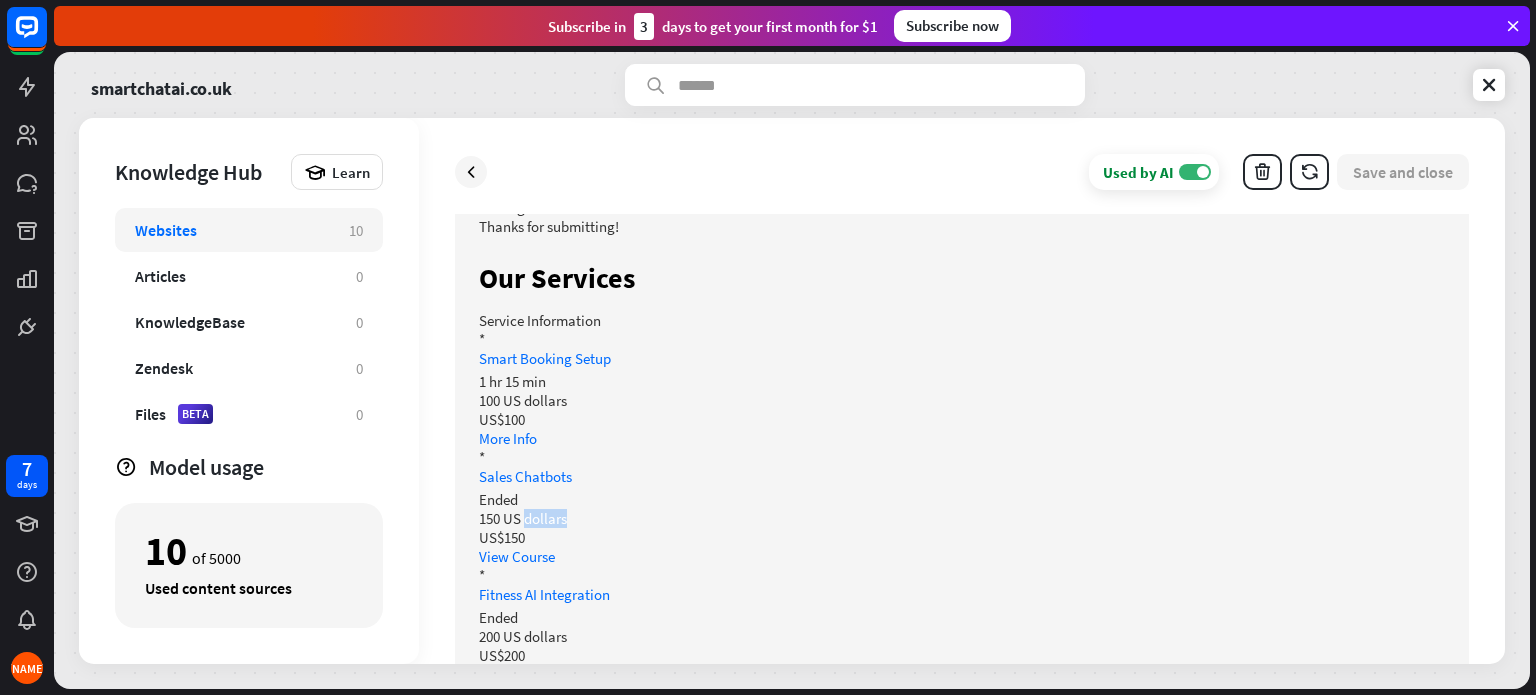 click on "150 US dollars" at bounding box center (962, 518) 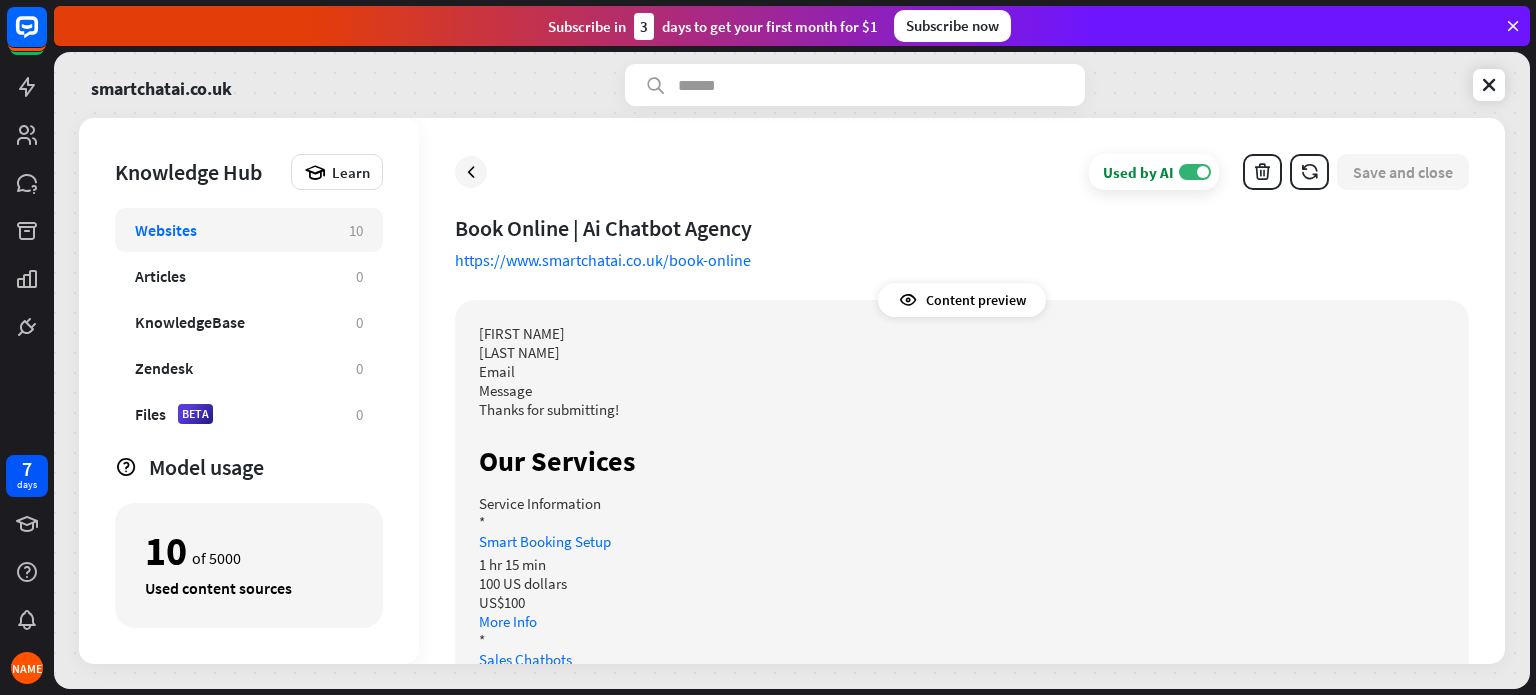 click on "Content preview" at bounding box center [962, 300] 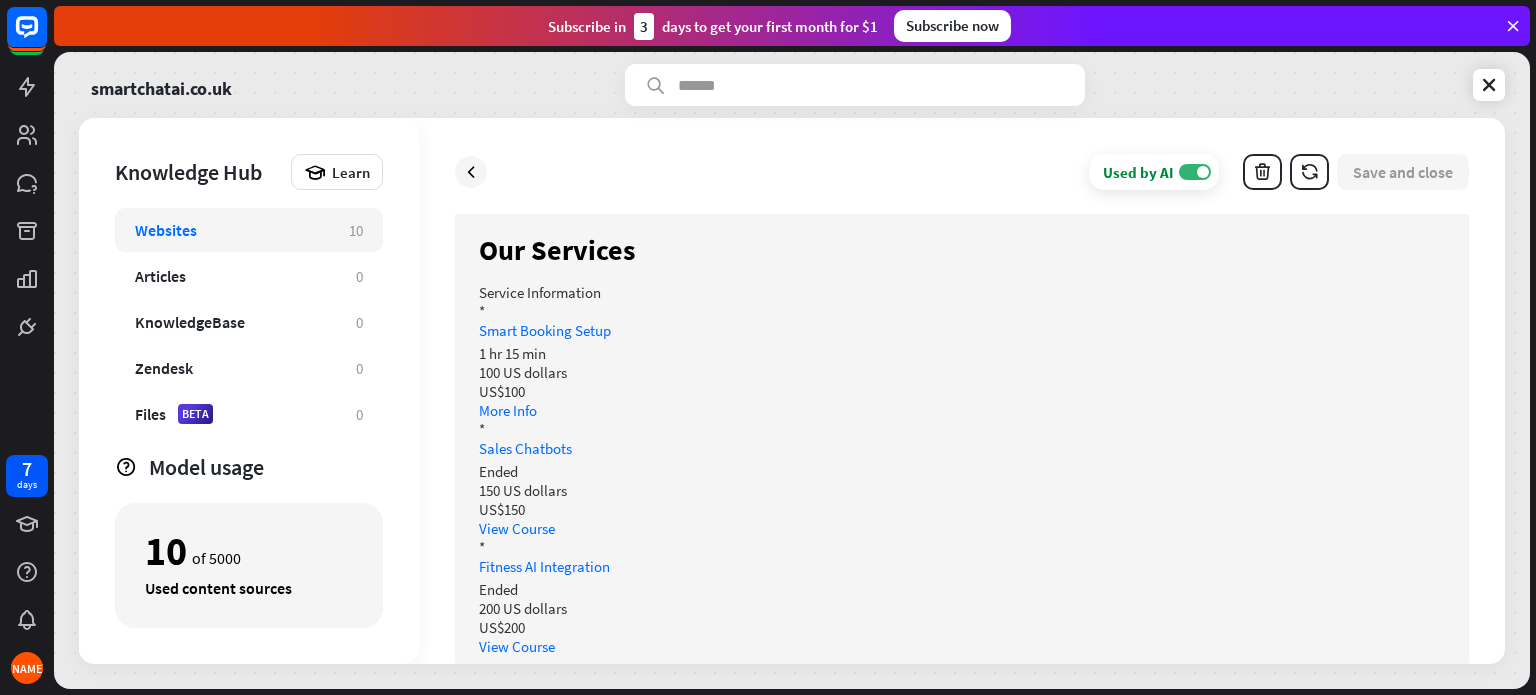 scroll, scrollTop: 210, scrollLeft: 0, axis: vertical 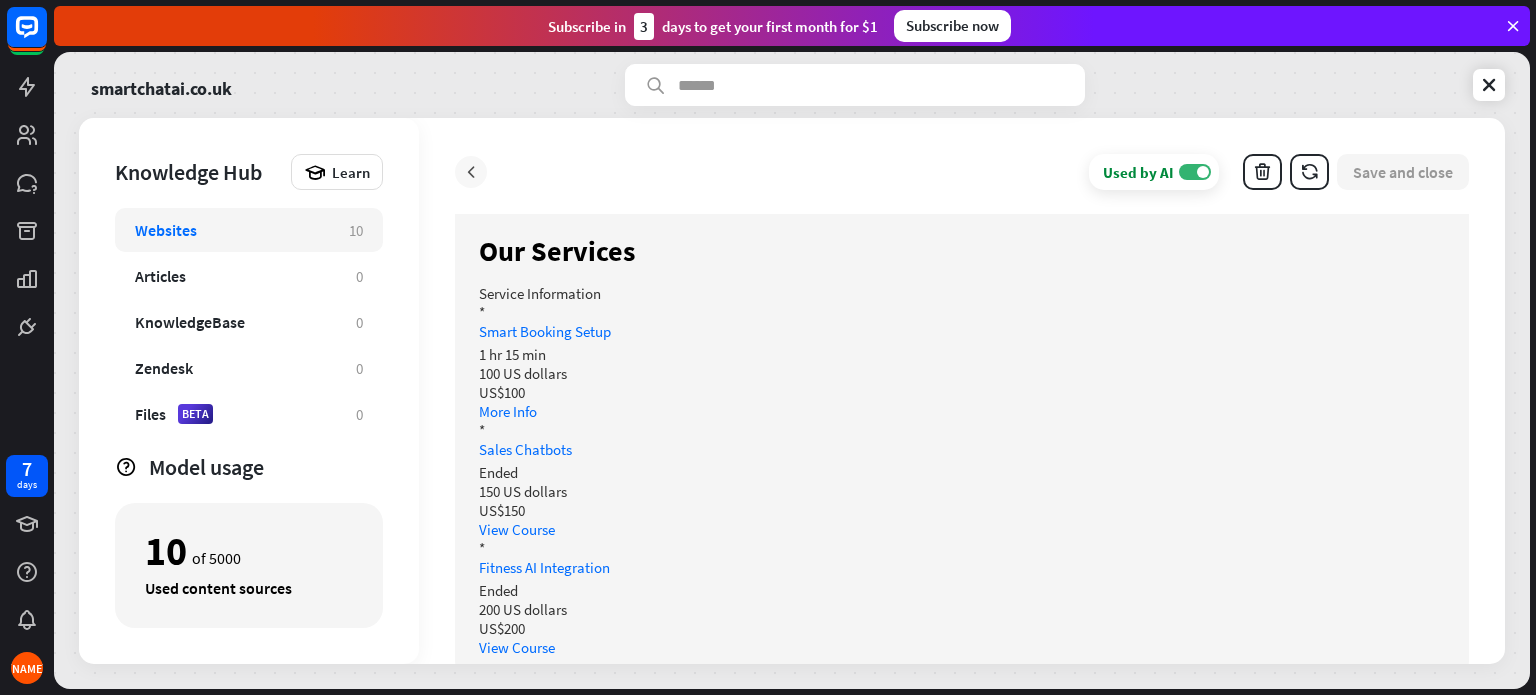 click at bounding box center (471, 172) 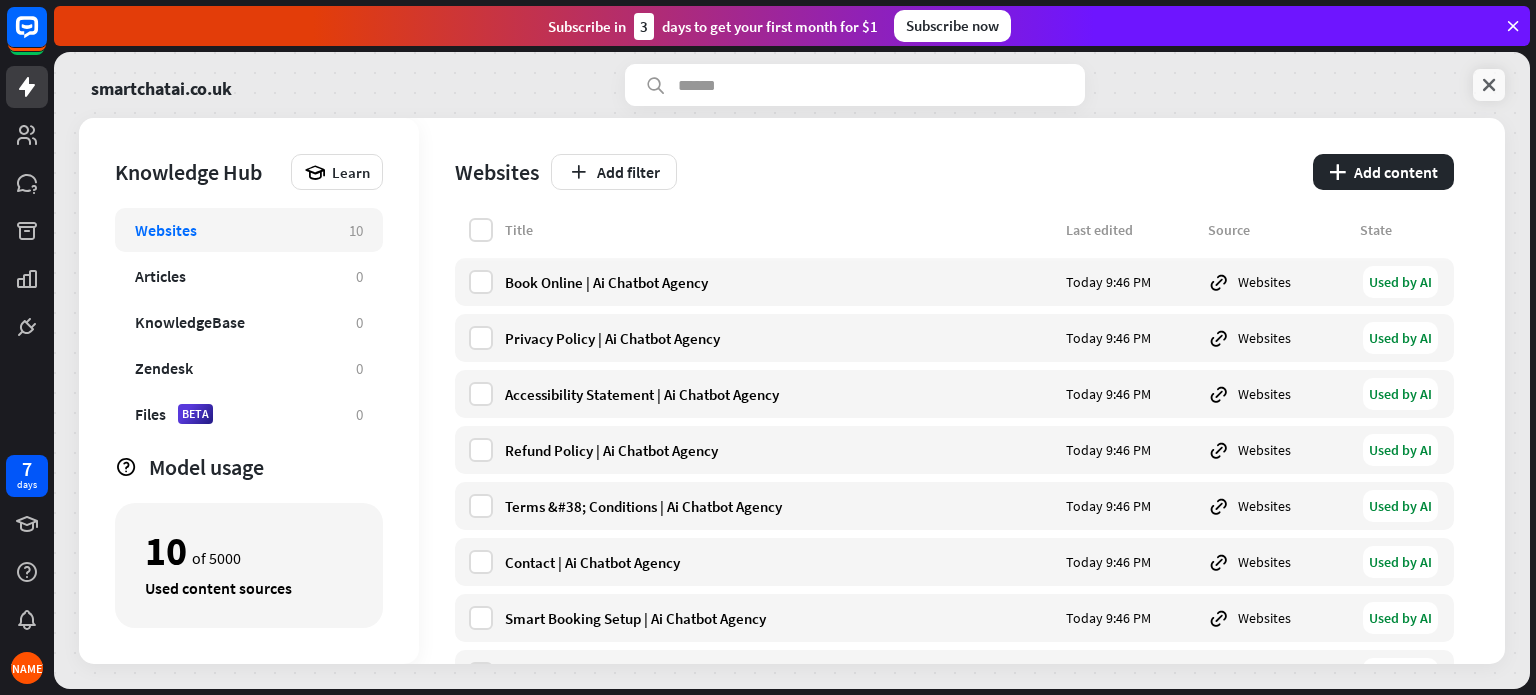 click at bounding box center (1489, 85) 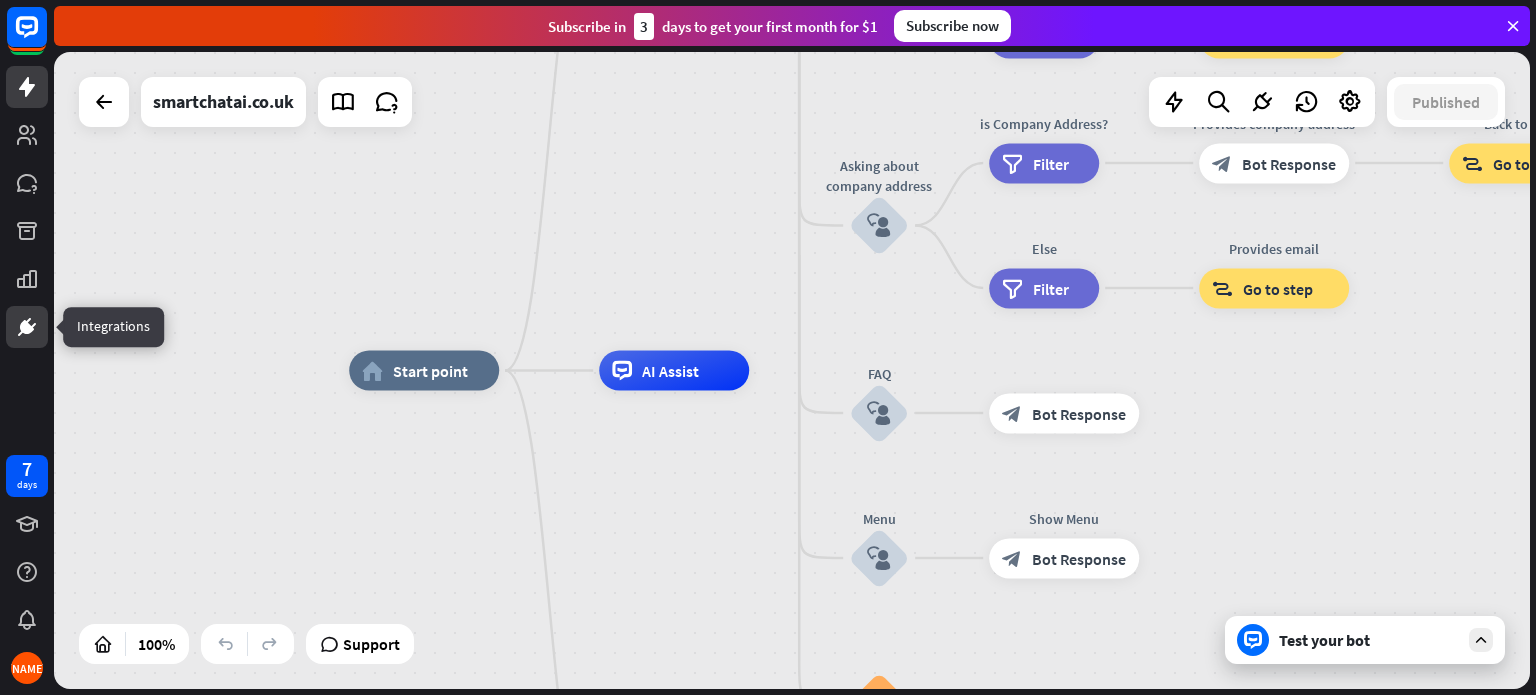 click 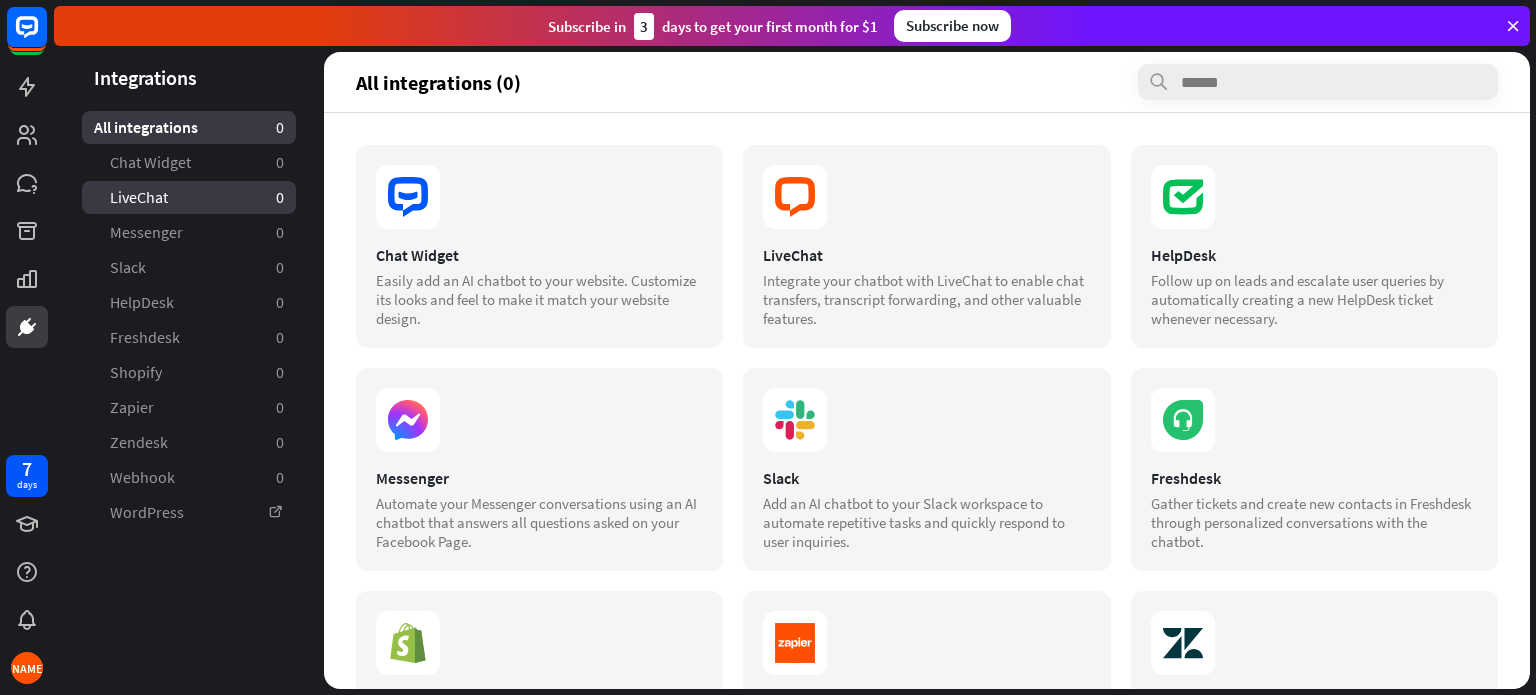 click on "LiveChat
0" at bounding box center (189, 197) 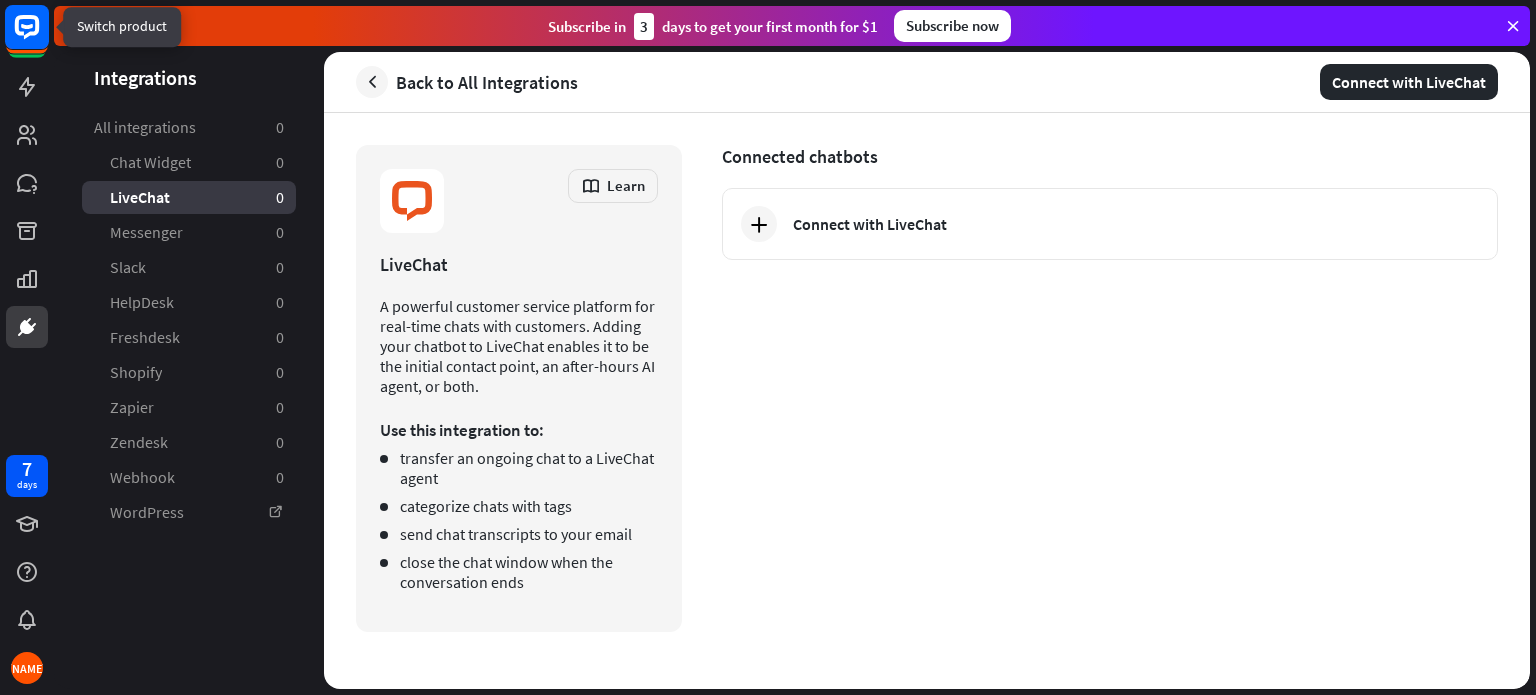 click 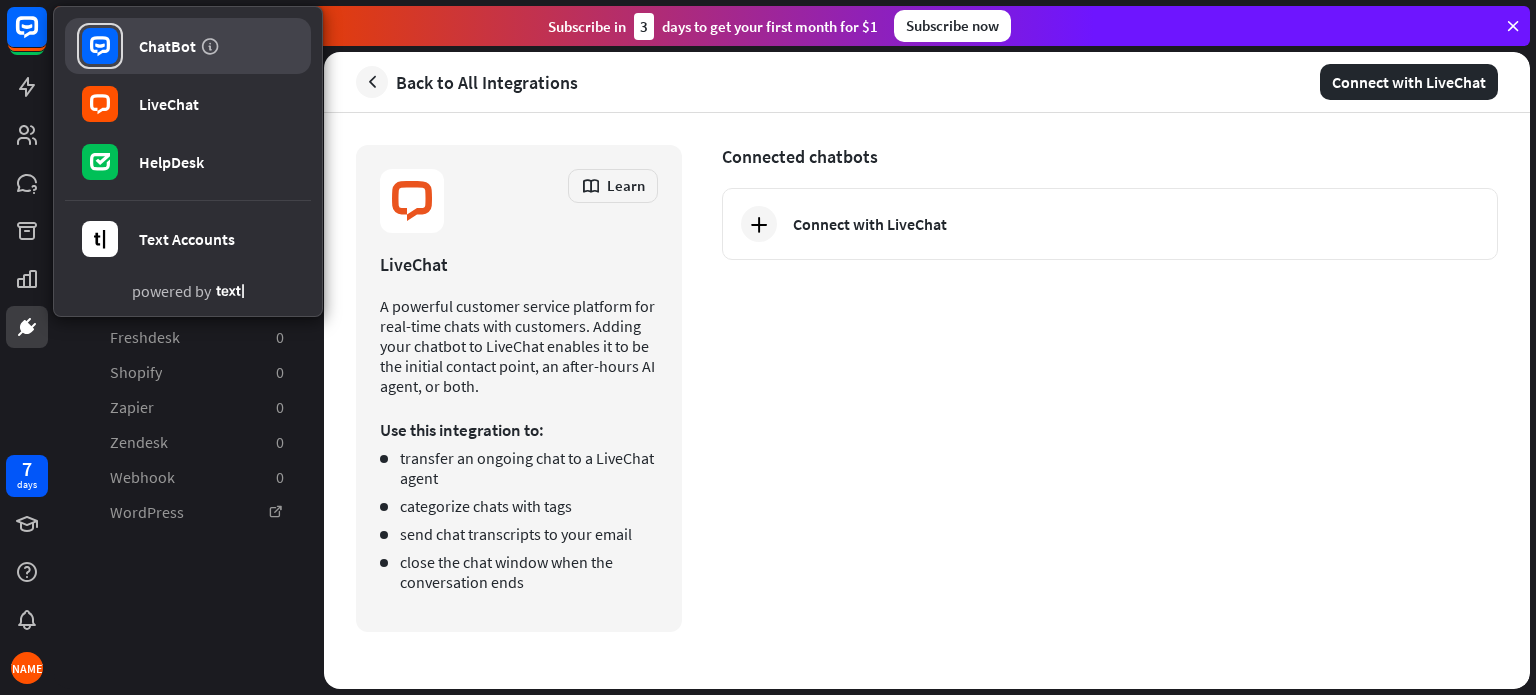 click on "ChatBot" at bounding box center (167, 46) 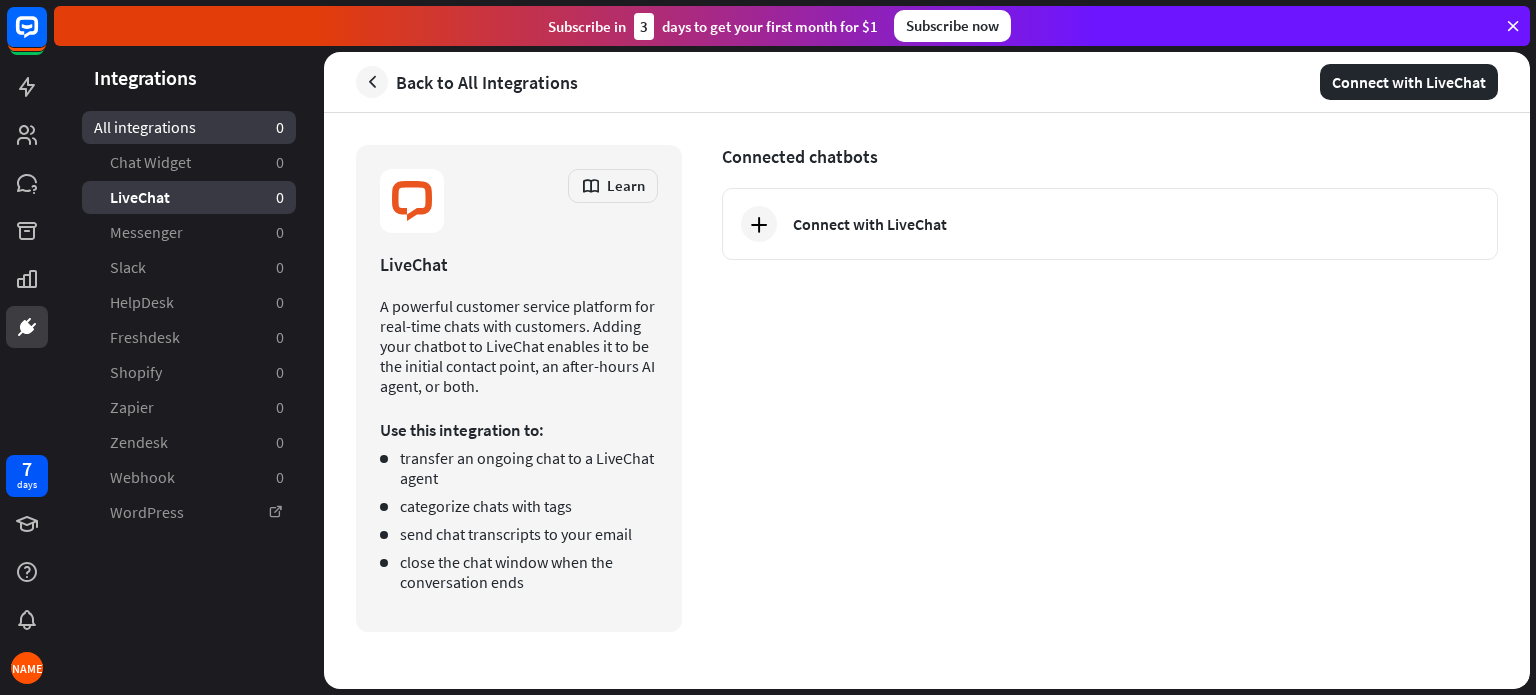 click on "All integrations" at bounding box center (145, 127) 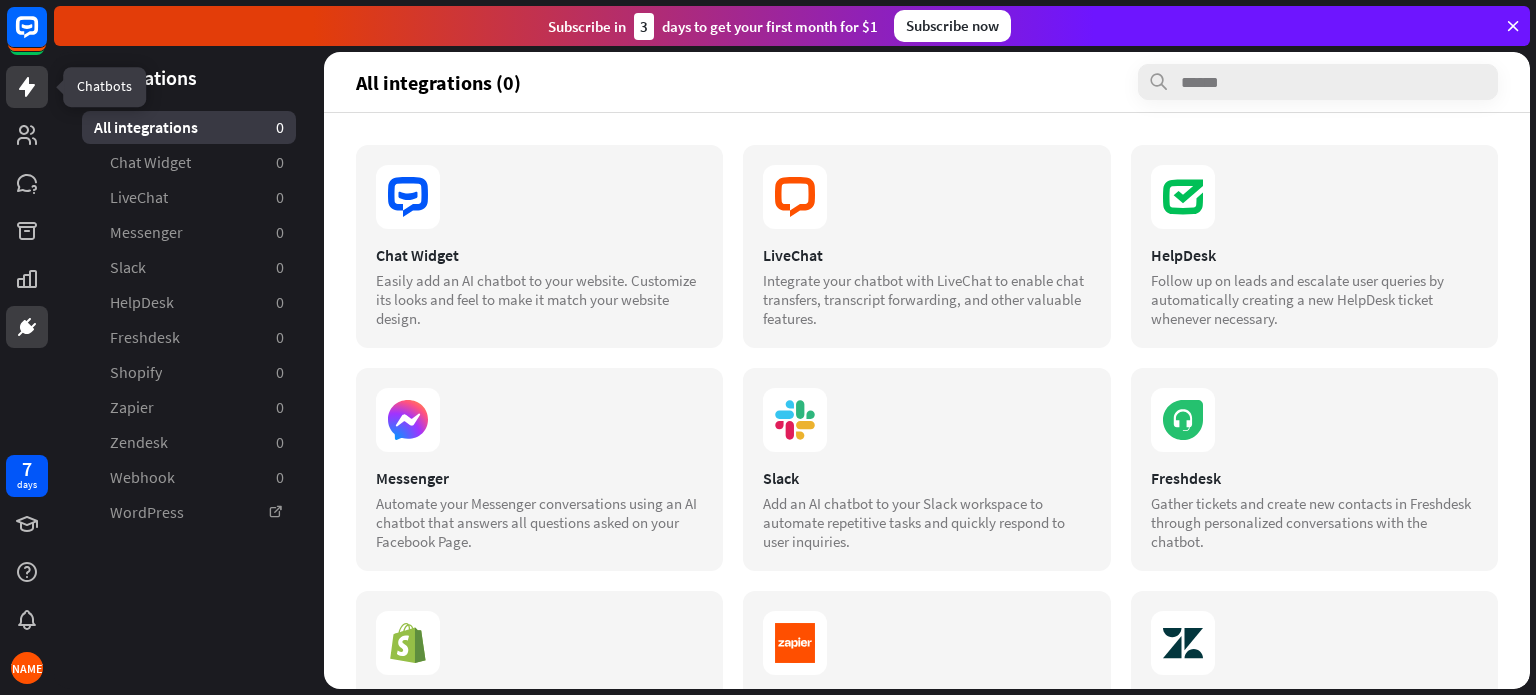 click 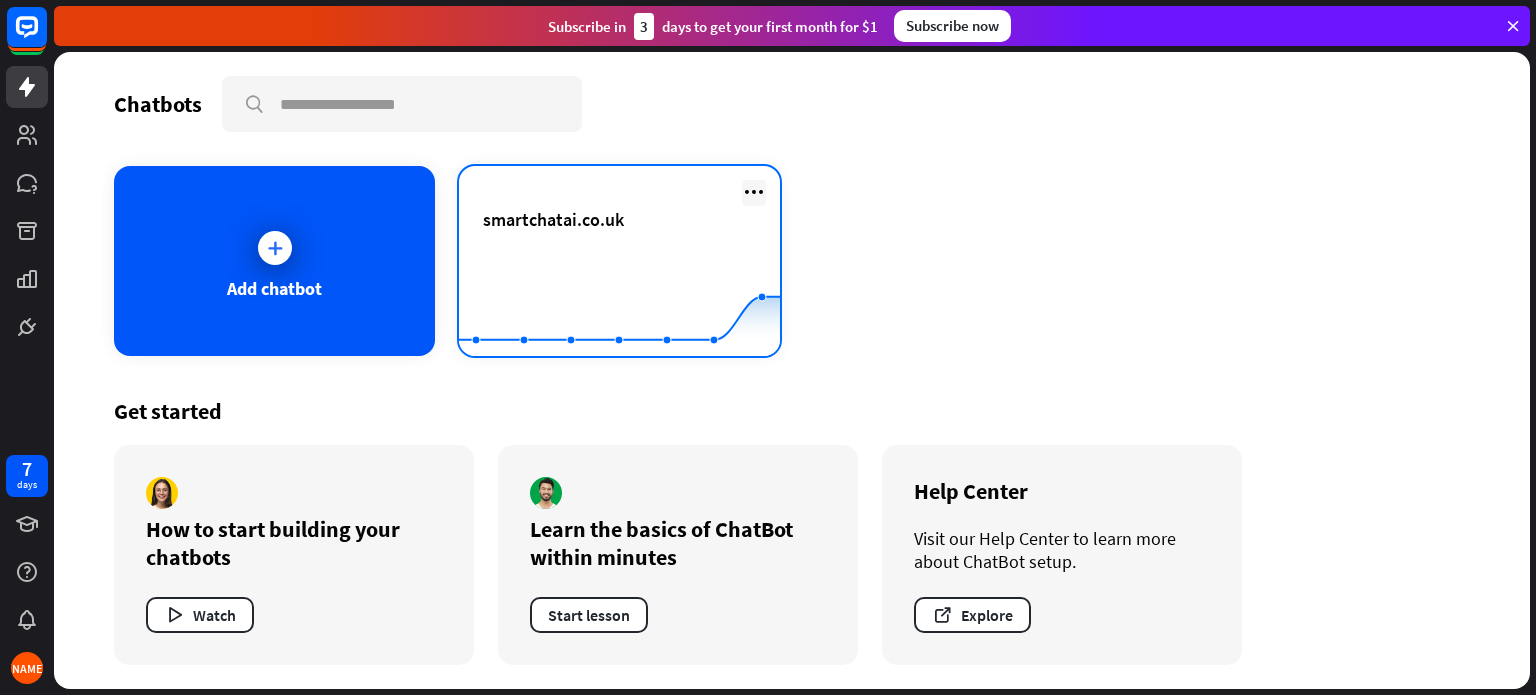 click at bounding box center (754, 192) 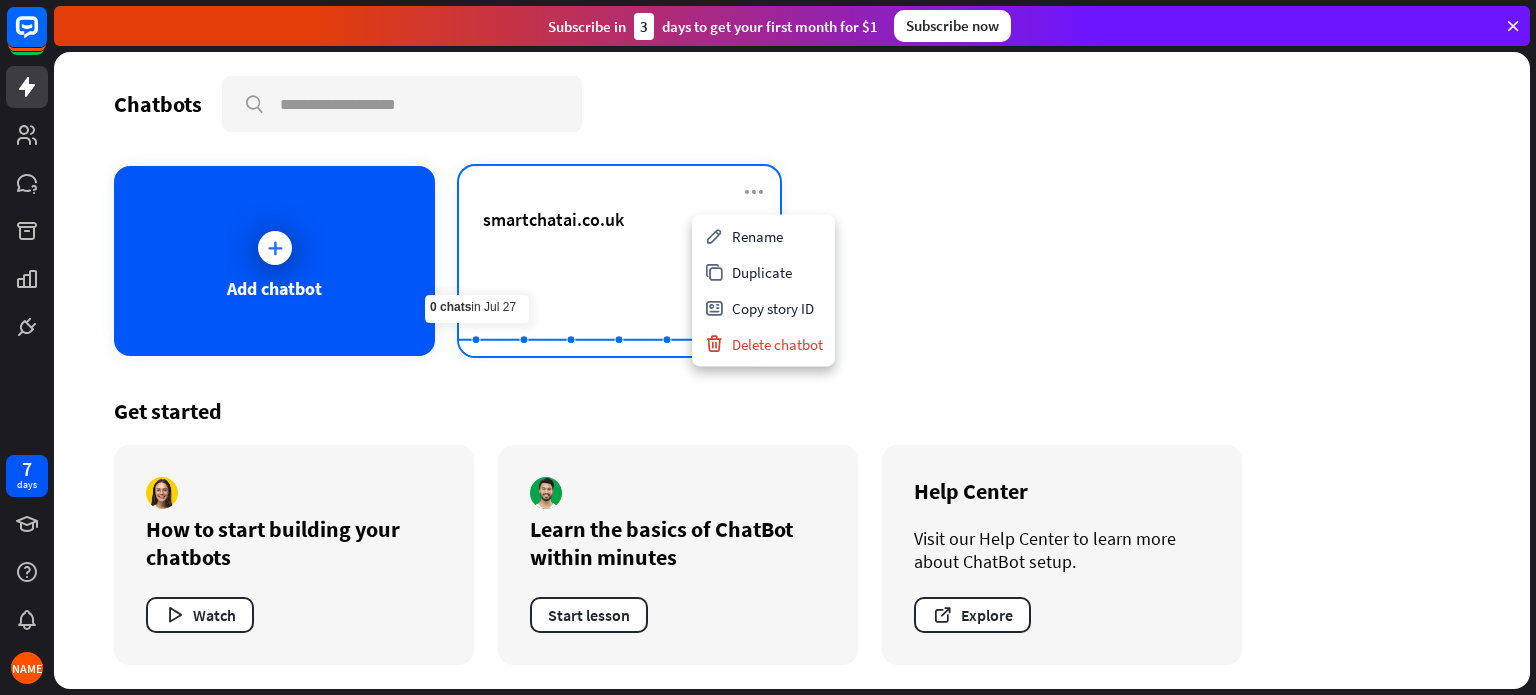 click on "smartchatai.co.uk" at bounding box center (619, 243) 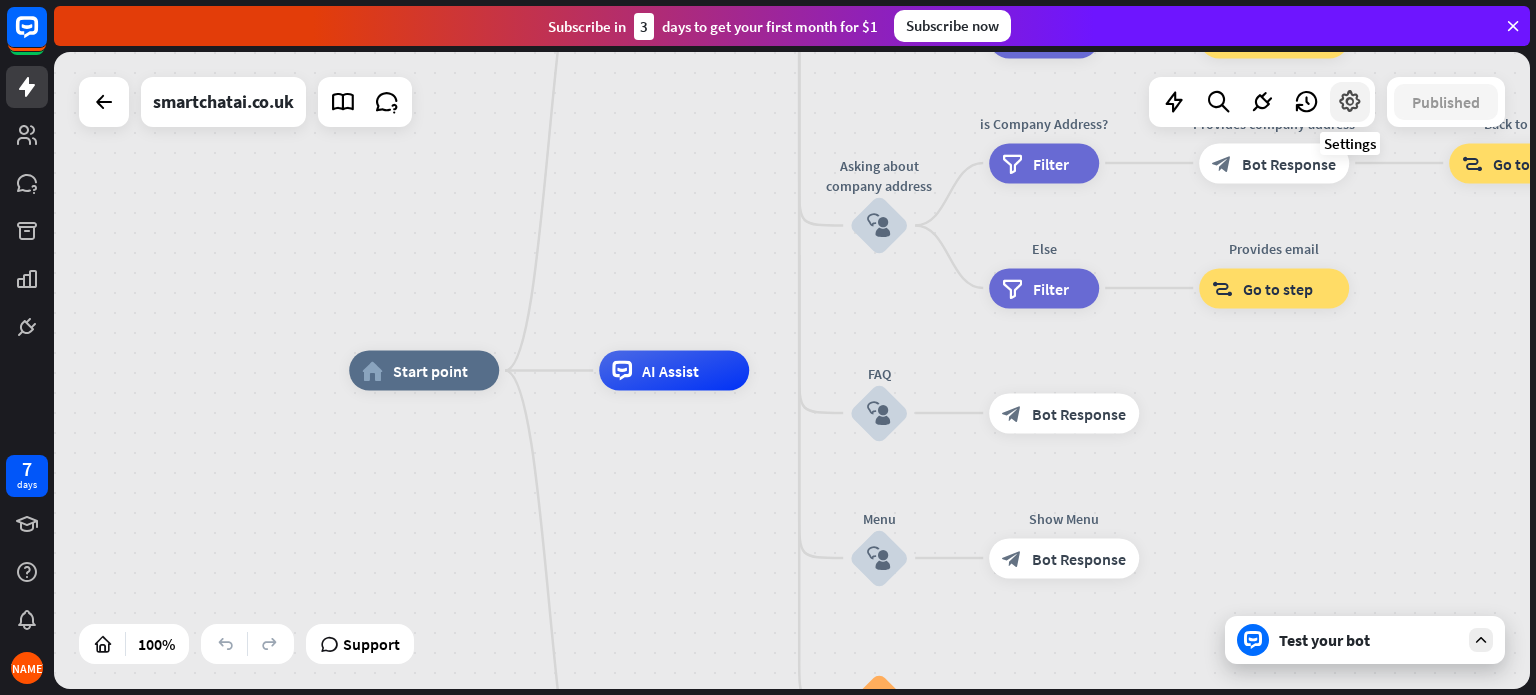 click at bounding box center [1350, 102] 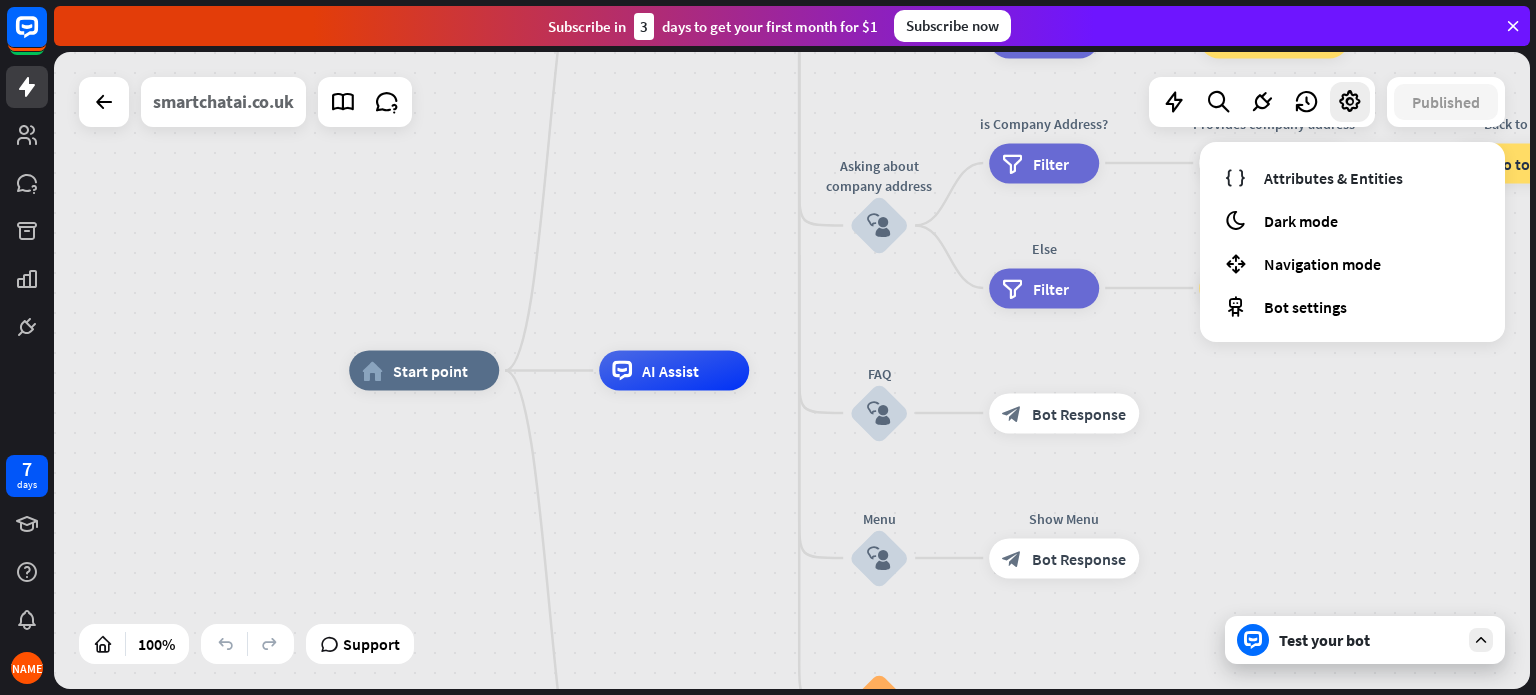 click on "smartchatai.co.uk" at bounding box center (223, 102) 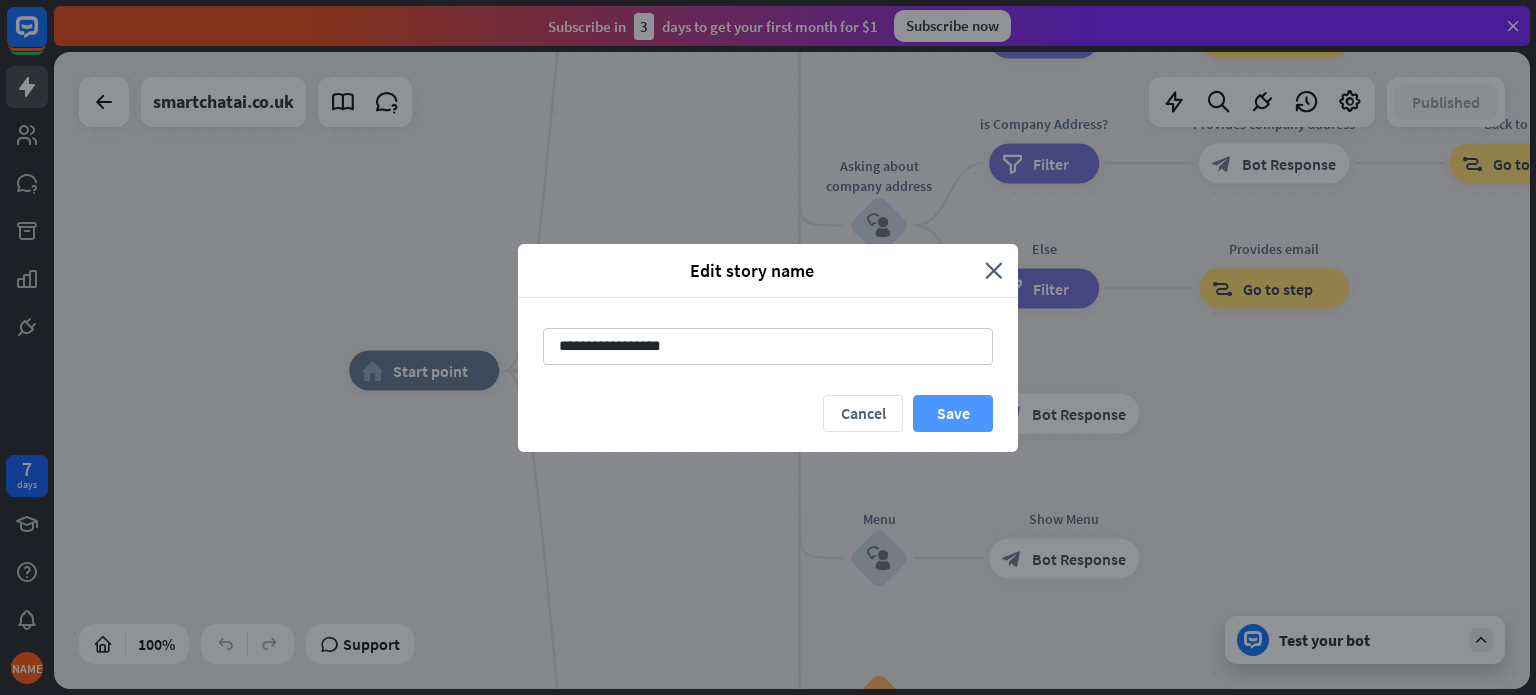 click on "Save" at bounding box center [953, 413] 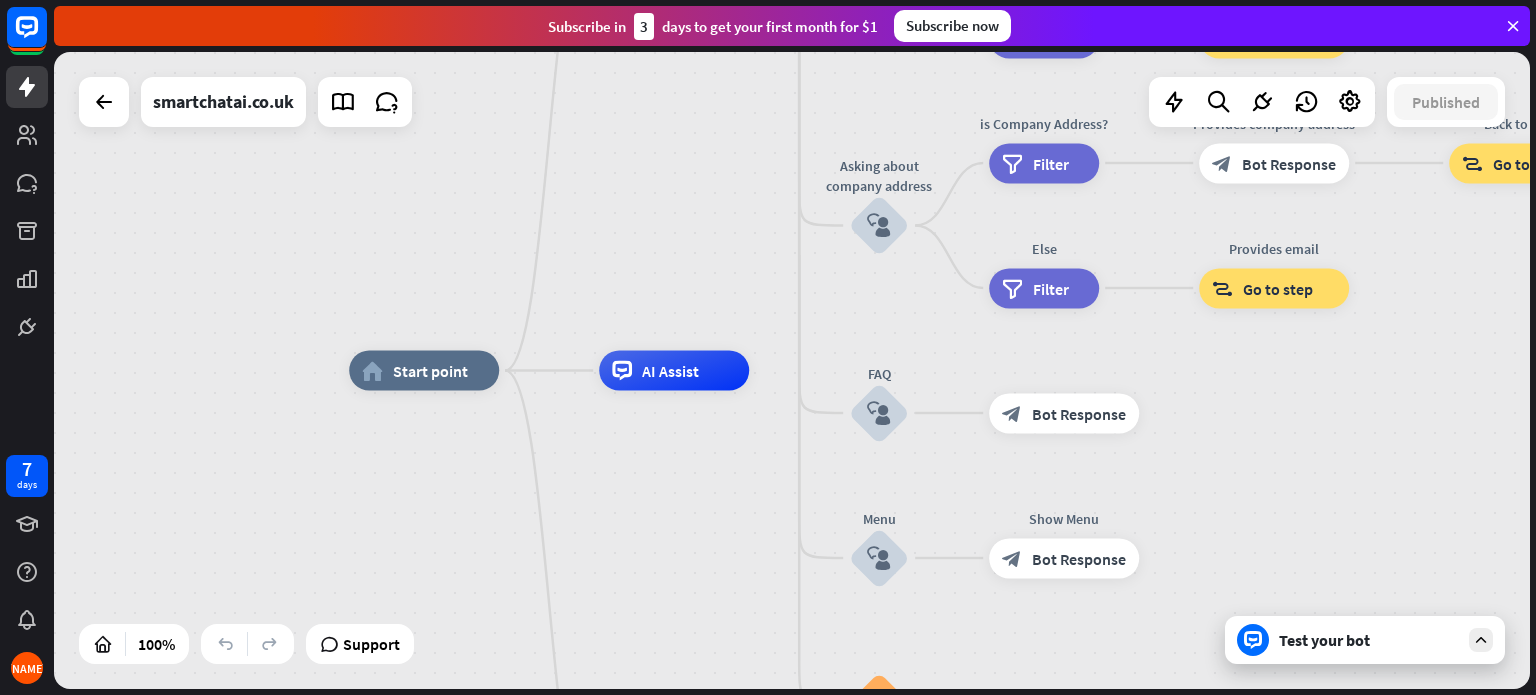 click on "Test your bot" at bounding box center [1365, 640] 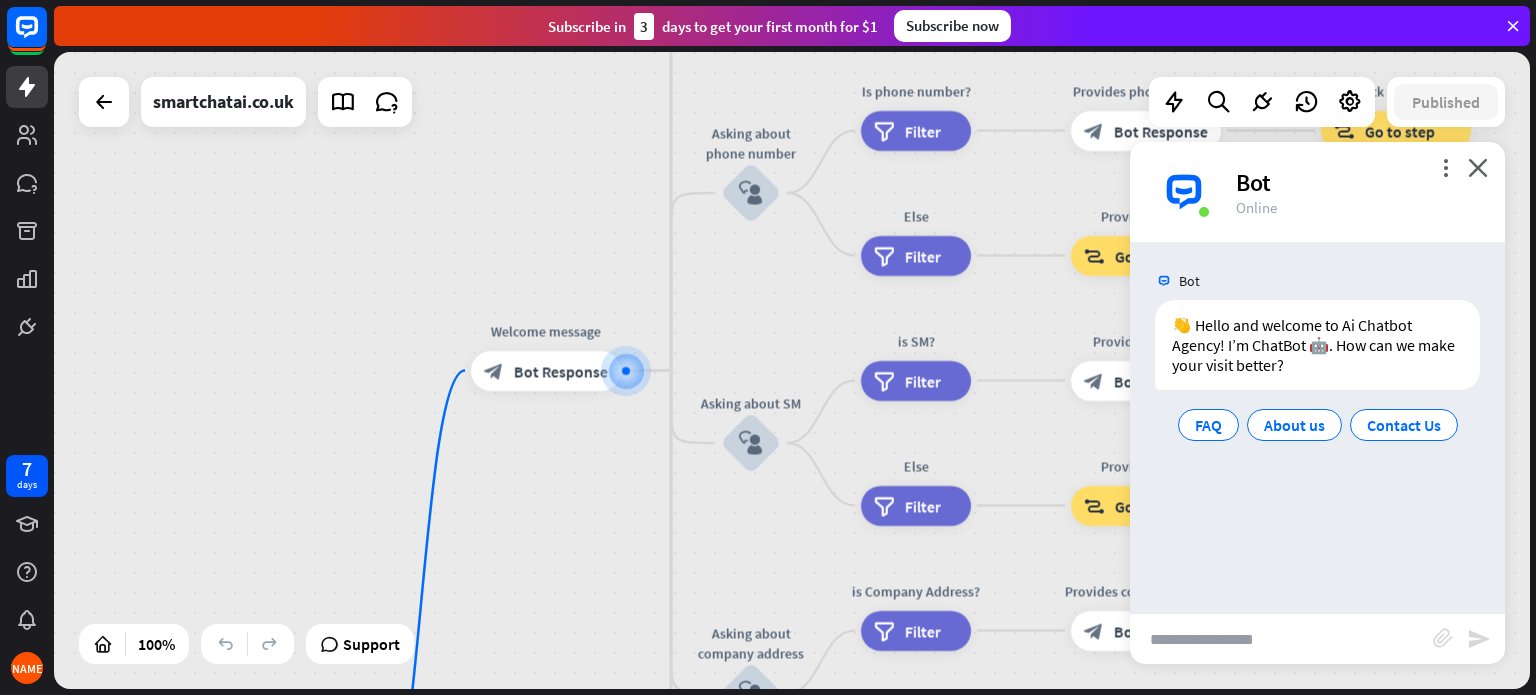 click on "more_vert
close
Bot
Online" at bounding box center (1317, 192) 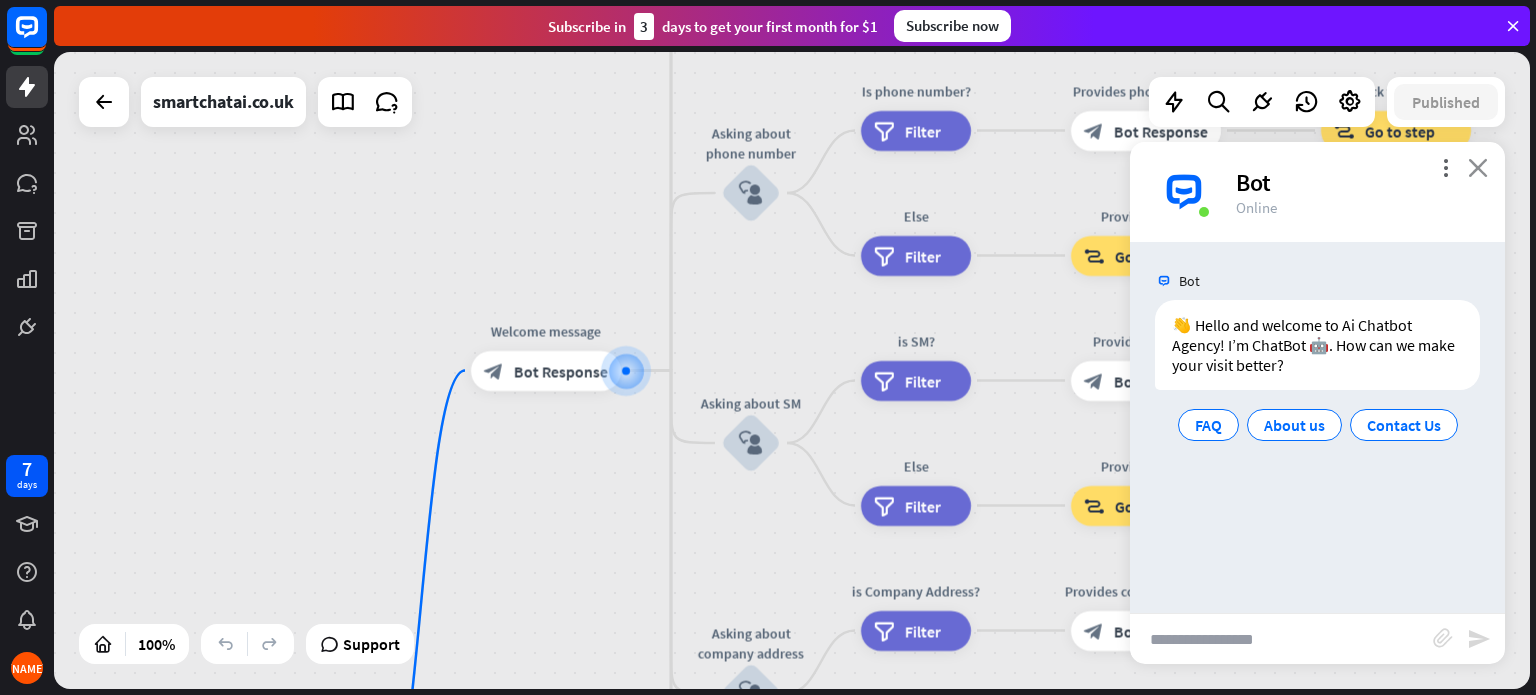 click on "close" at bounding box center [1478, 167] 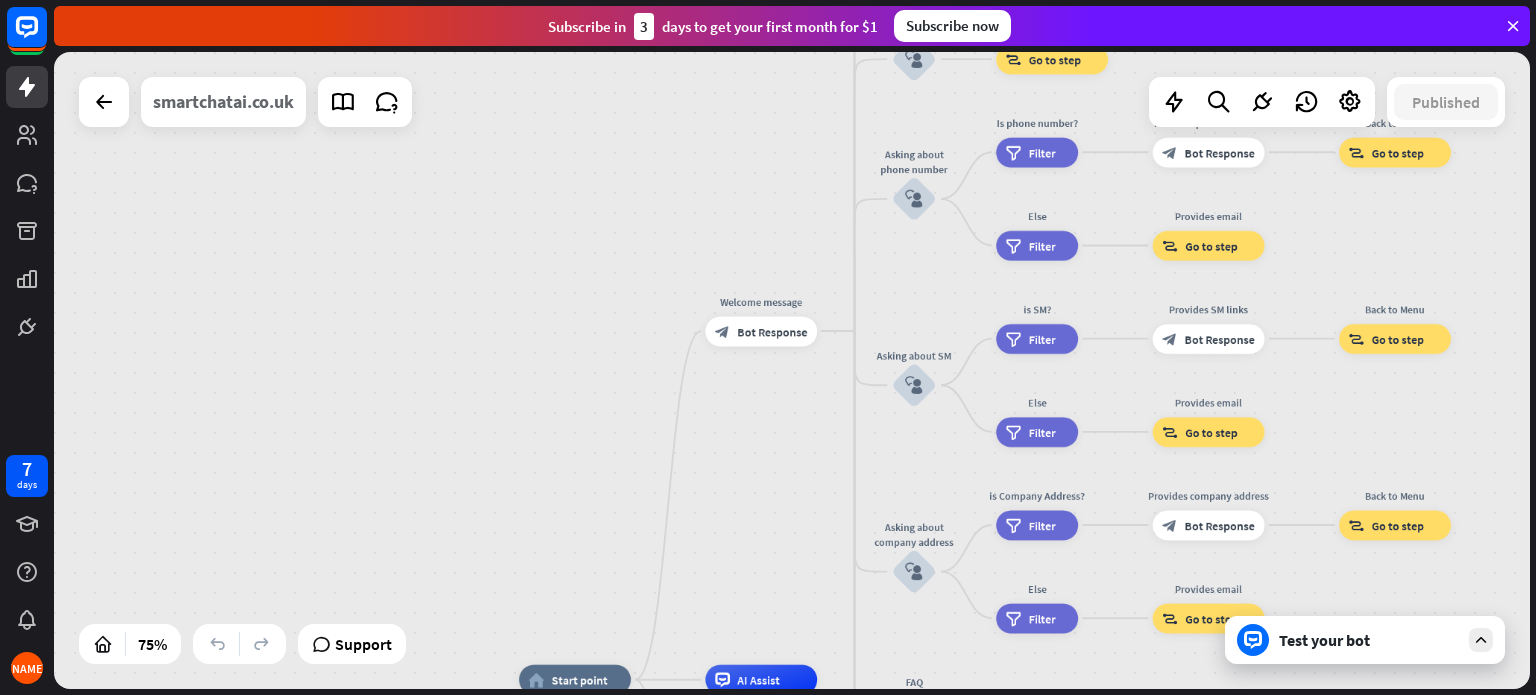 click on "smartchatai.co.uk" at bounding box center [223, 102] 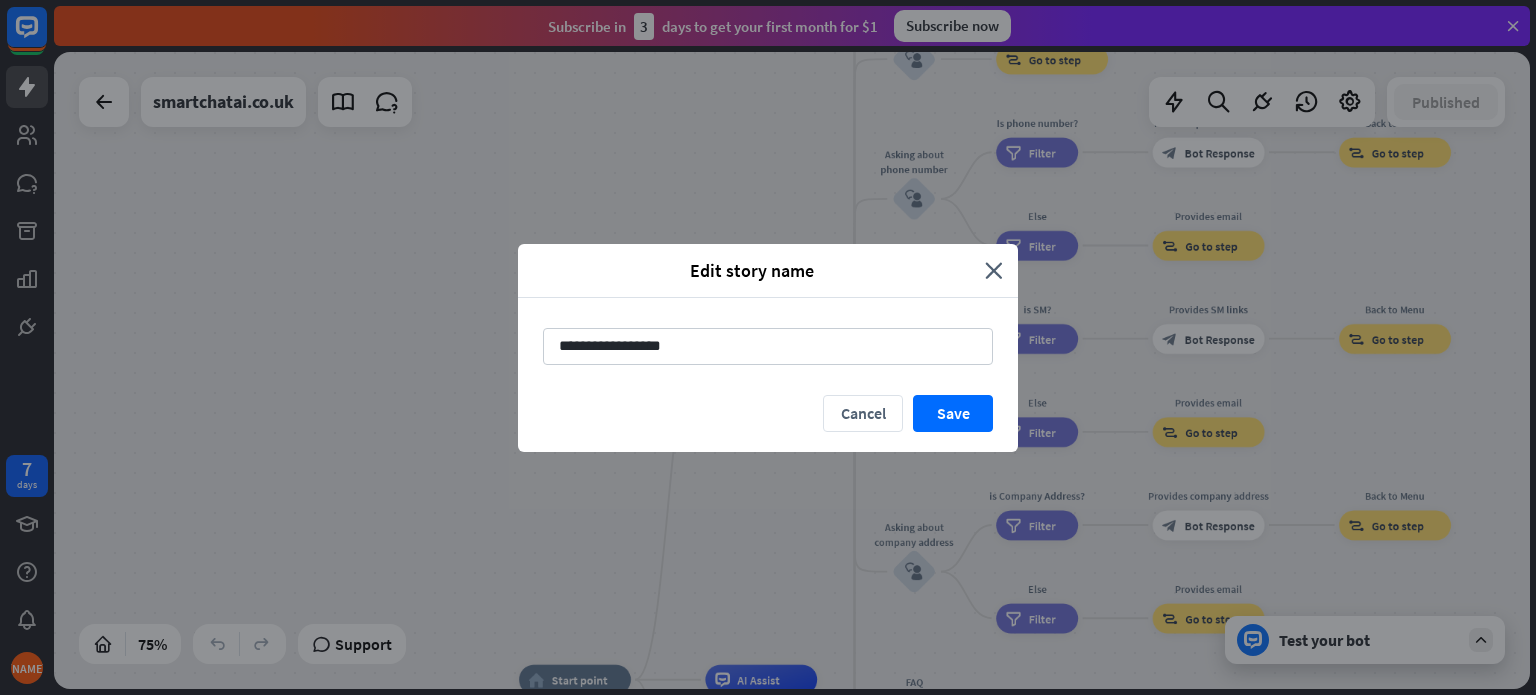 click on "Cancel   Save" at bounding box center [768, 423] 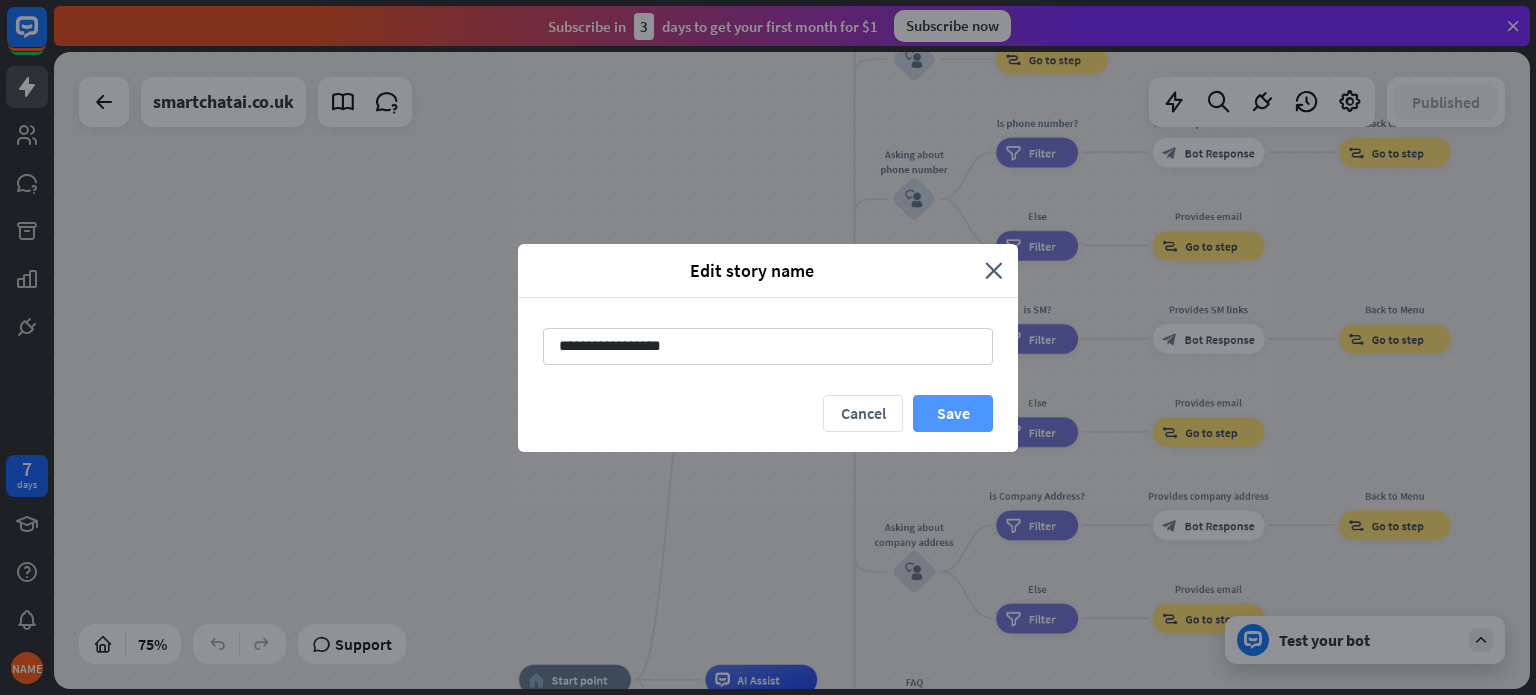 click on "Save" at bounding box center [953, 413] 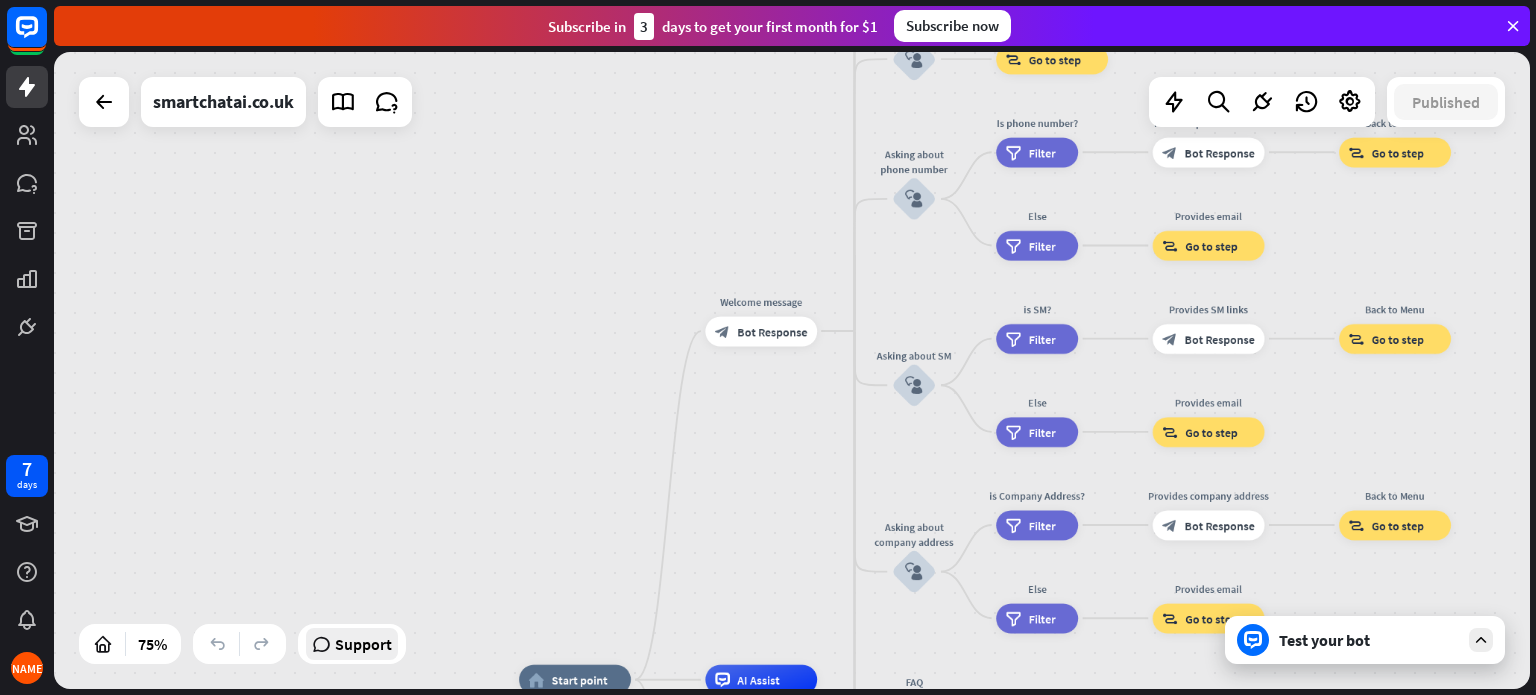 click on "Support" at bounding box center [363, 644] 